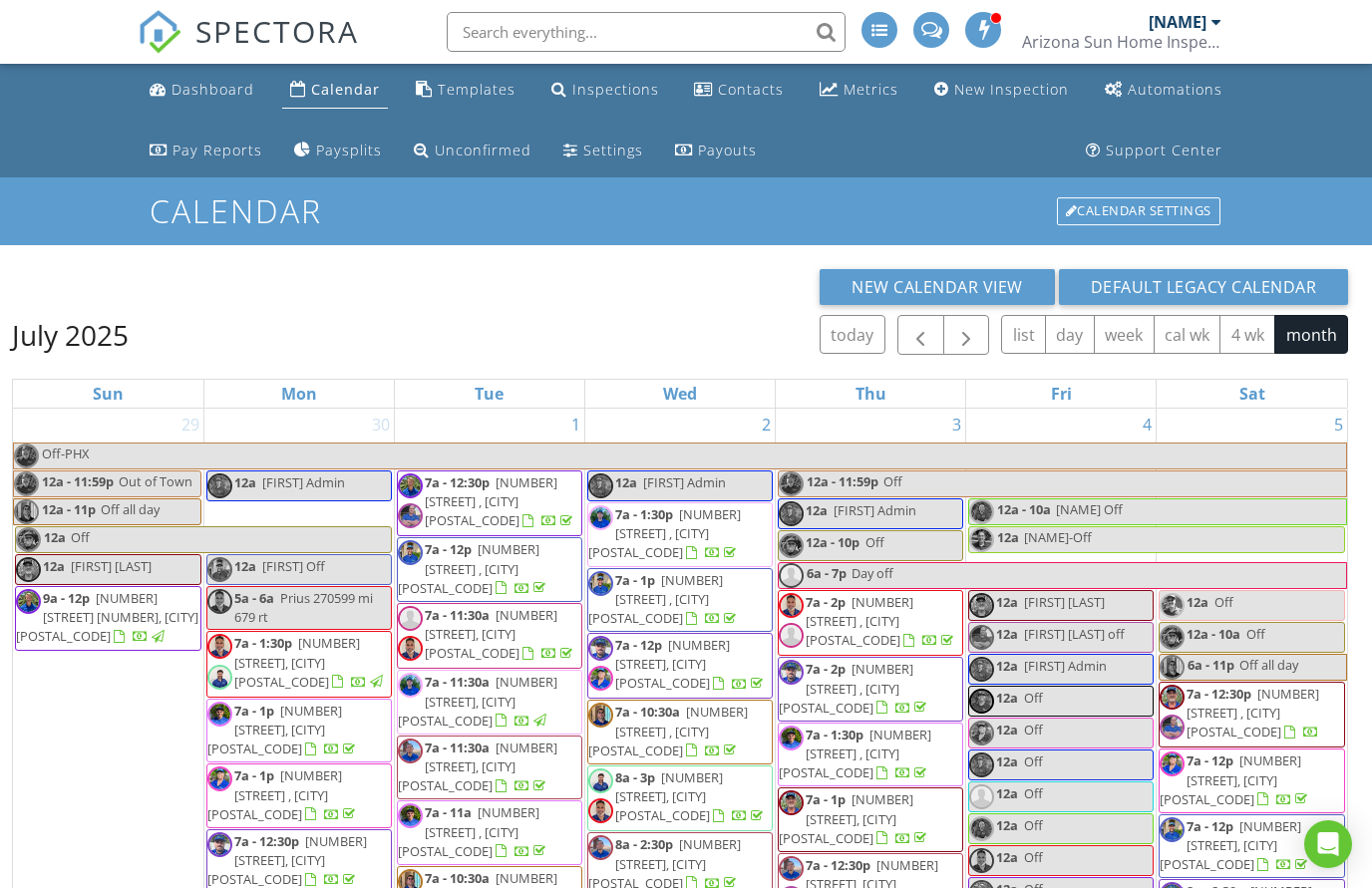 scroll, scrollTop: 142, scrollLeft: 0, axis: vertical 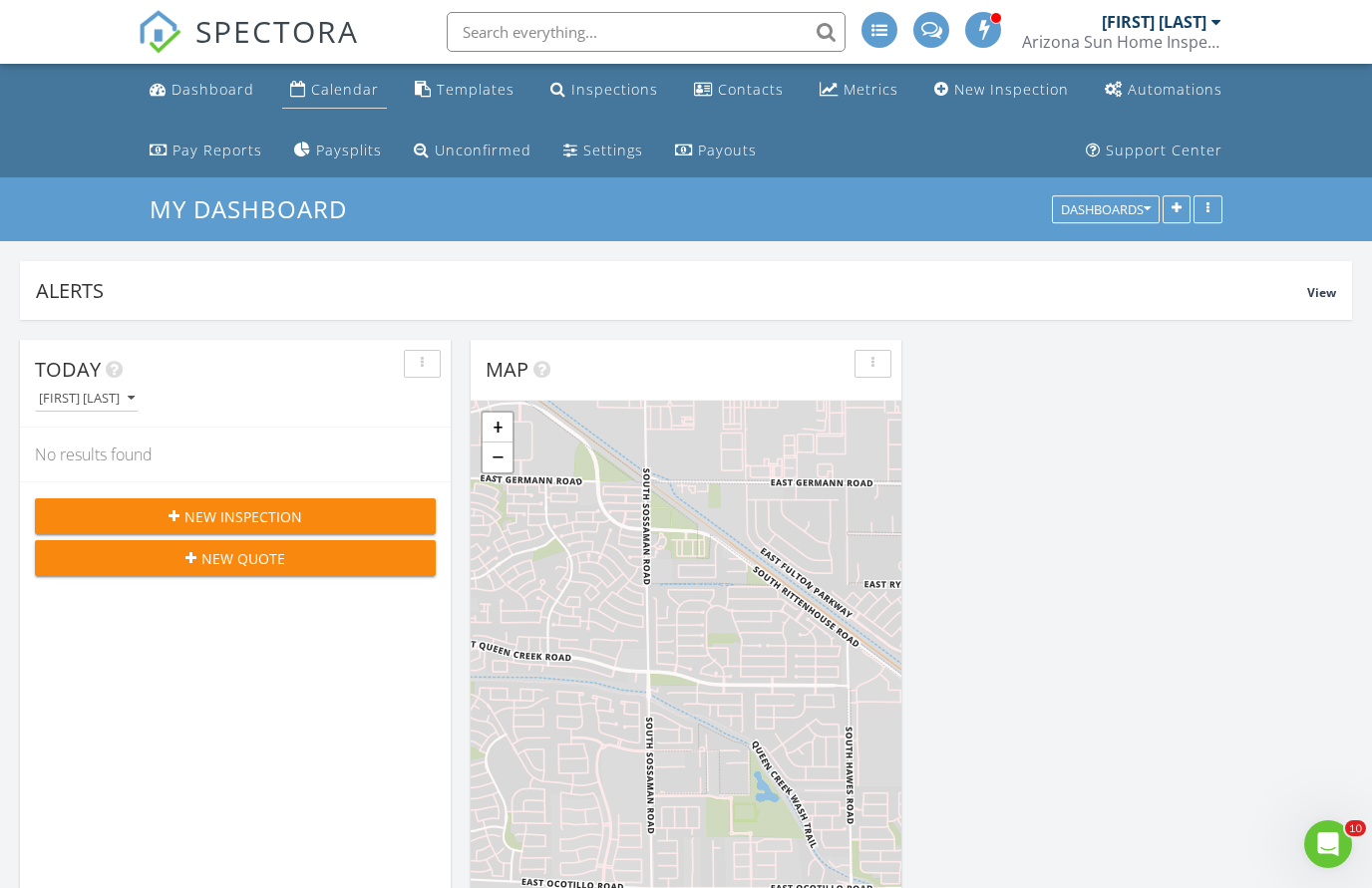 click on "Calendar" at bounding box center [345, 89] 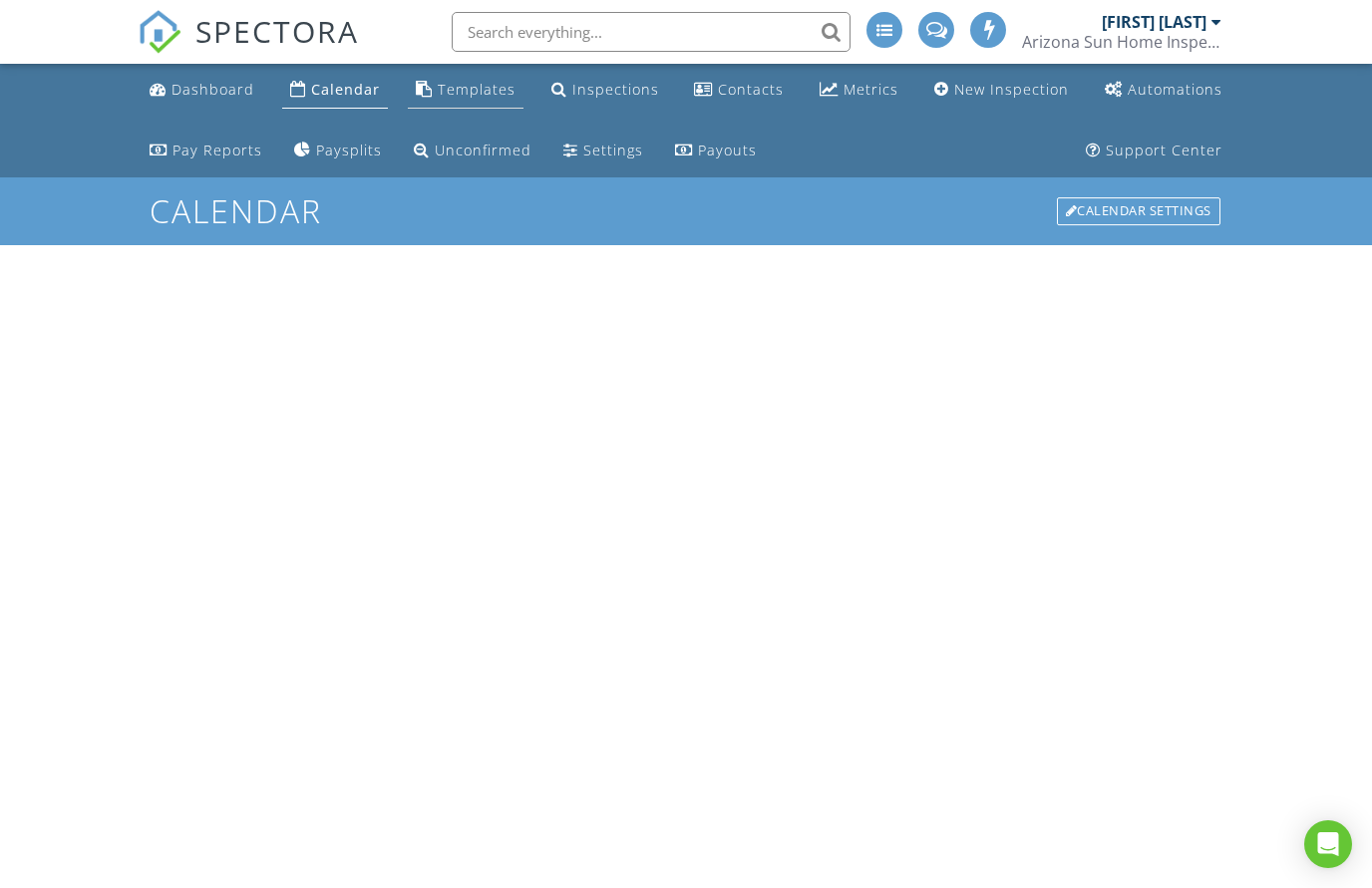 scroll, scrollTop: 0, scrollLeft: 0, axis: both 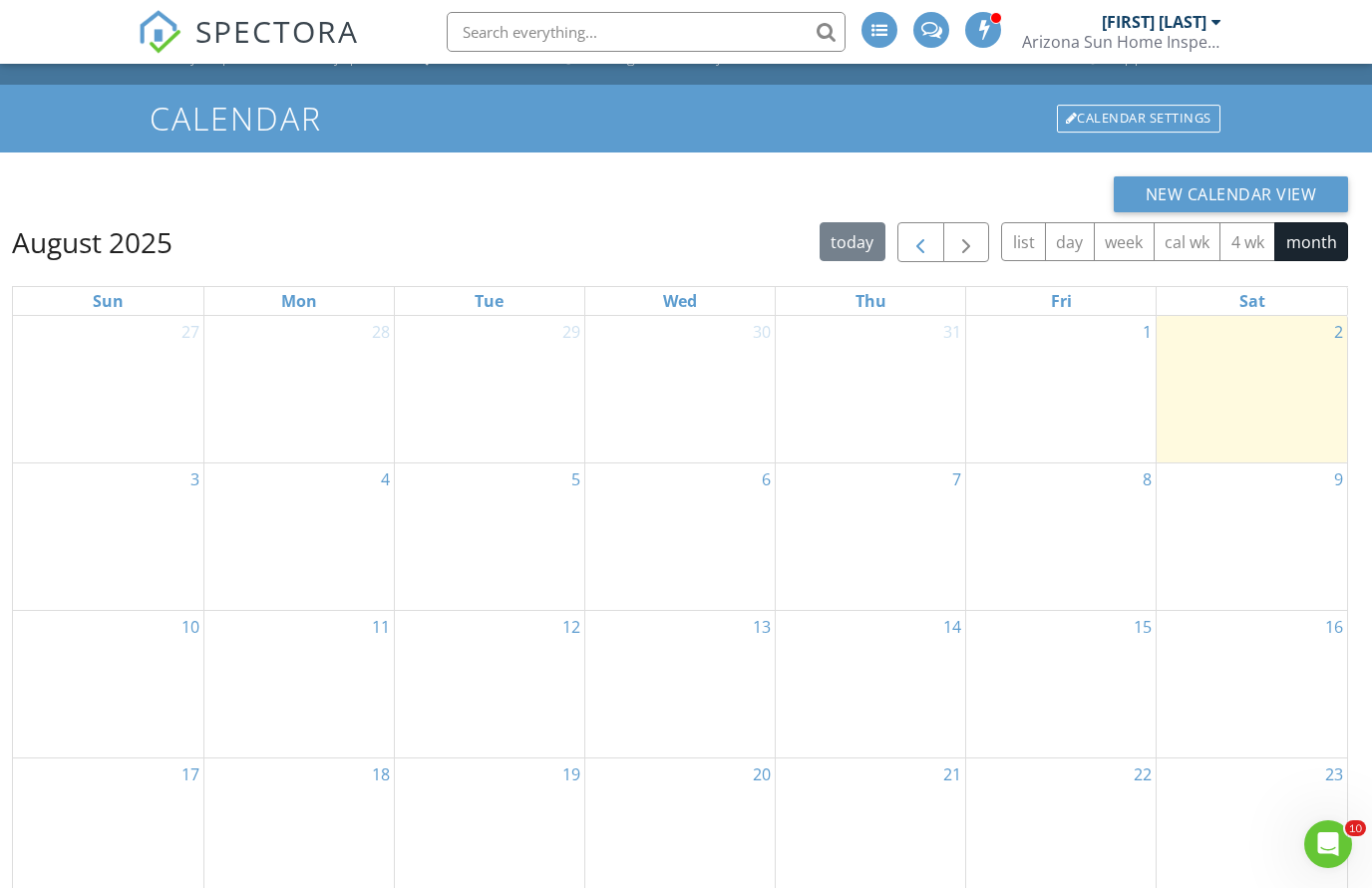 click at bounding box center (920, 243) 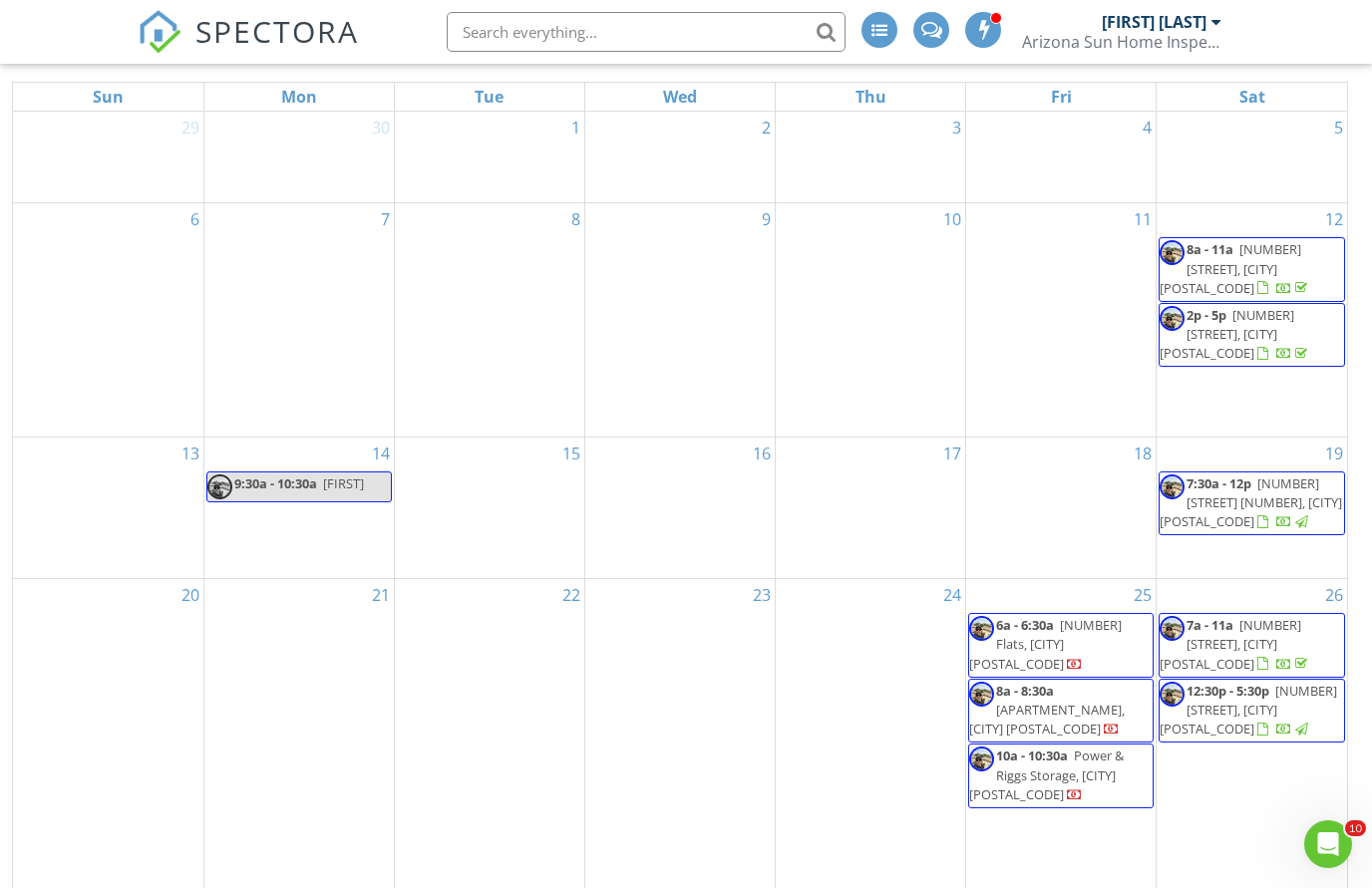 scroll, scrollTop: 326, scrollLeft: 0, axis: vertical 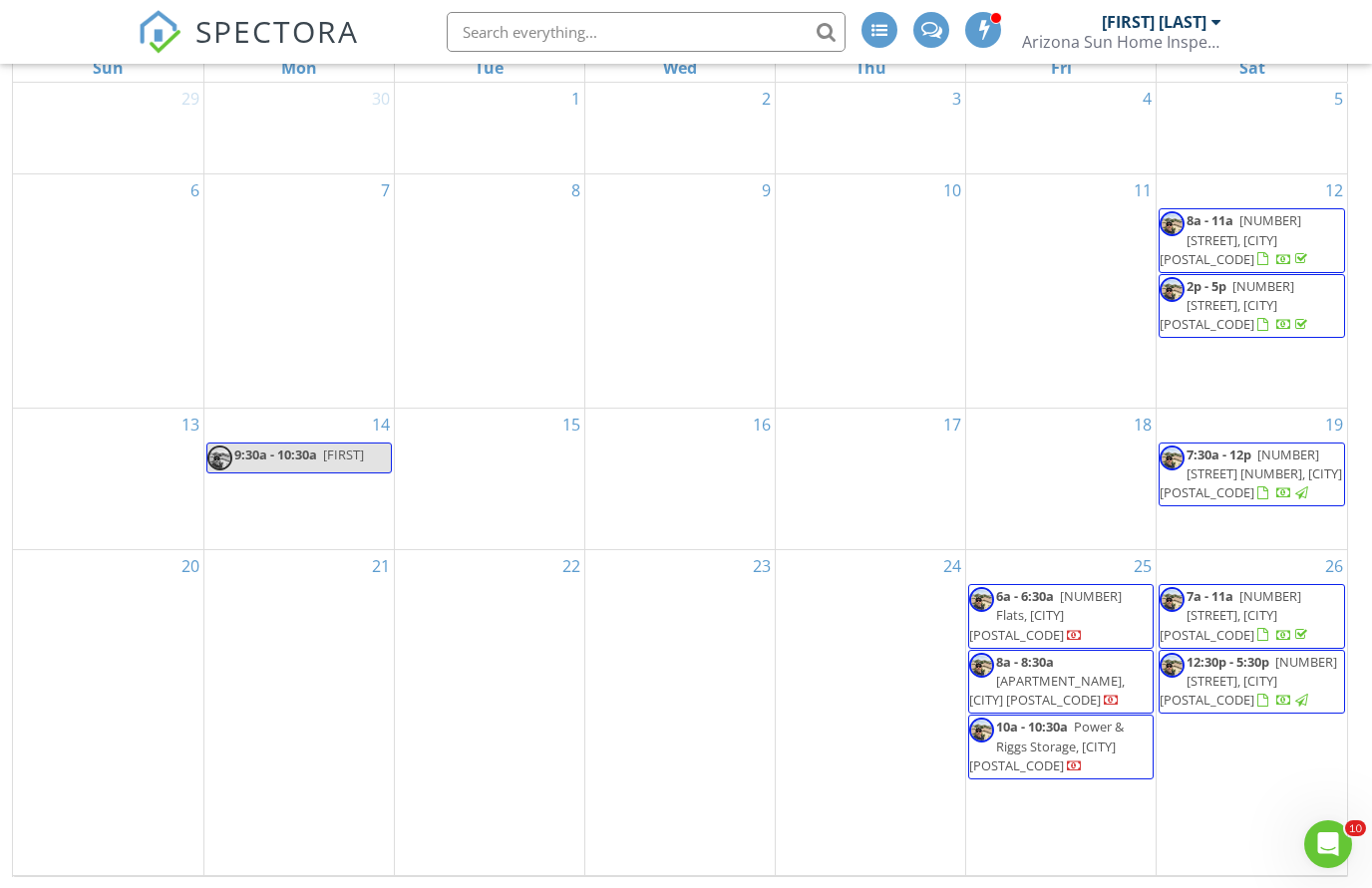 click on "67 Flats, Glendale 85301" at bounding box center [1045, 615] 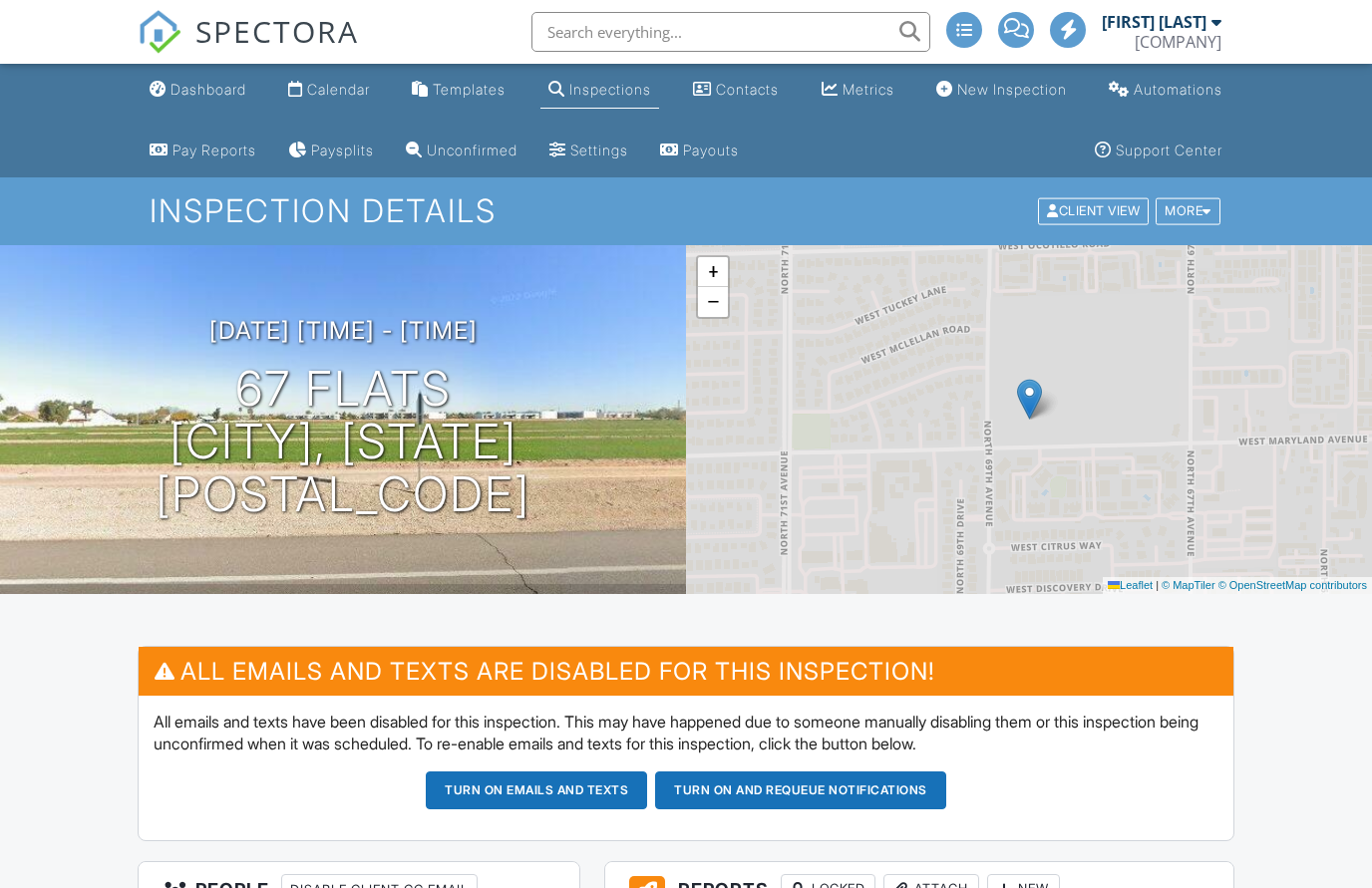 scroll, scrollTop: 0, scrollLeft: 0, axis: both 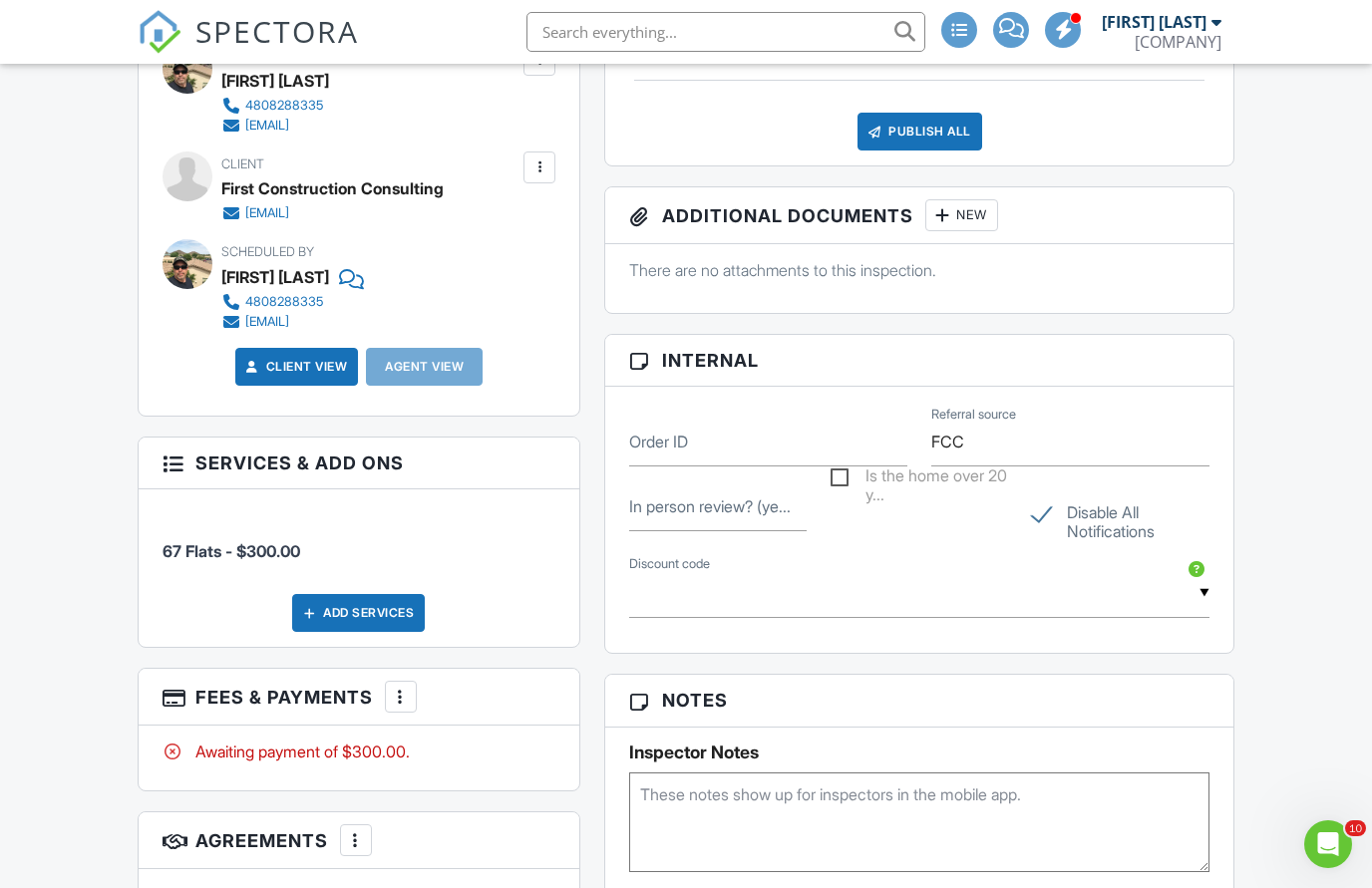 click at bounding box center (401, 697) 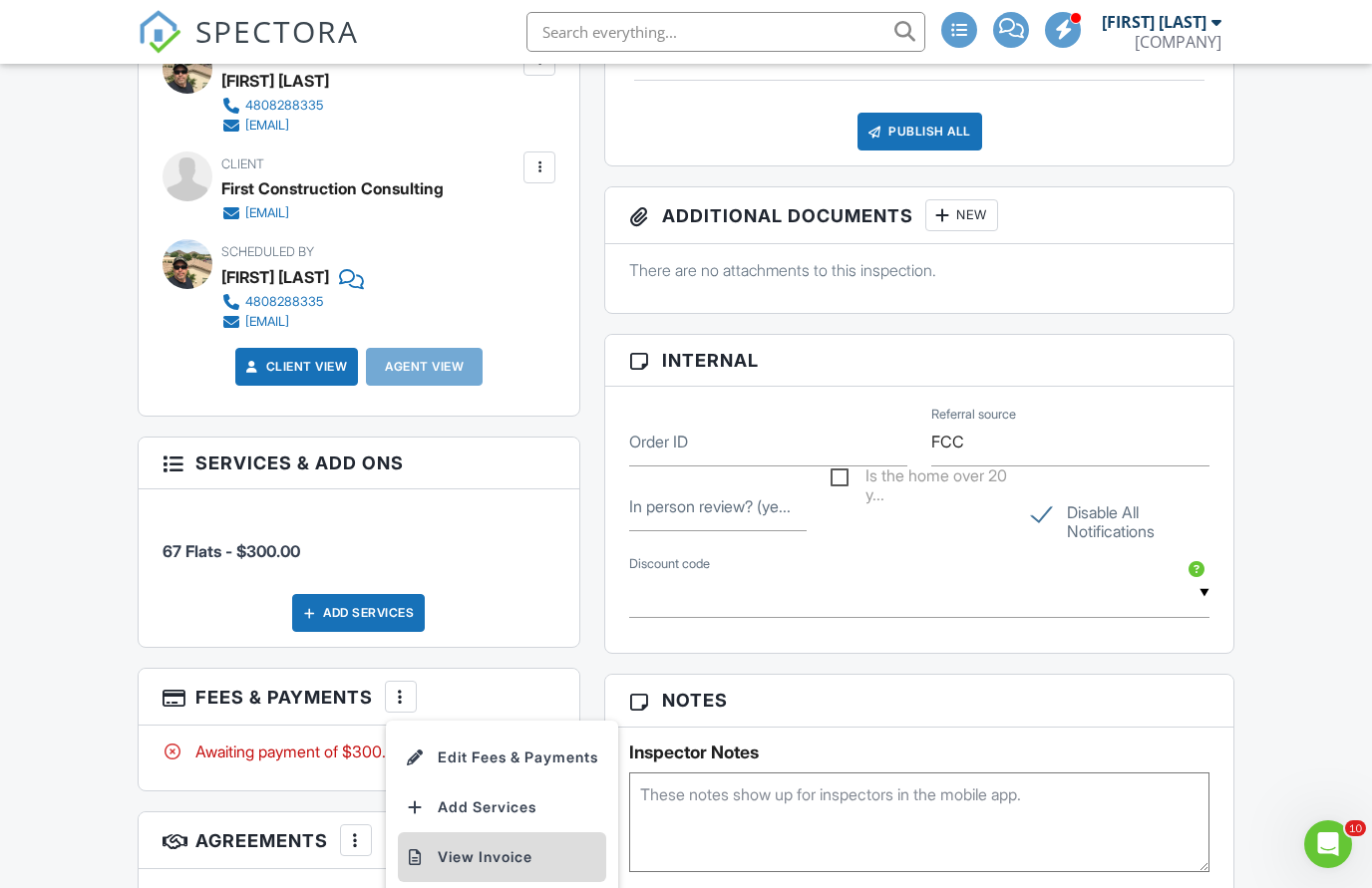 click on "View Invoice" at bounding box center [502, 857] 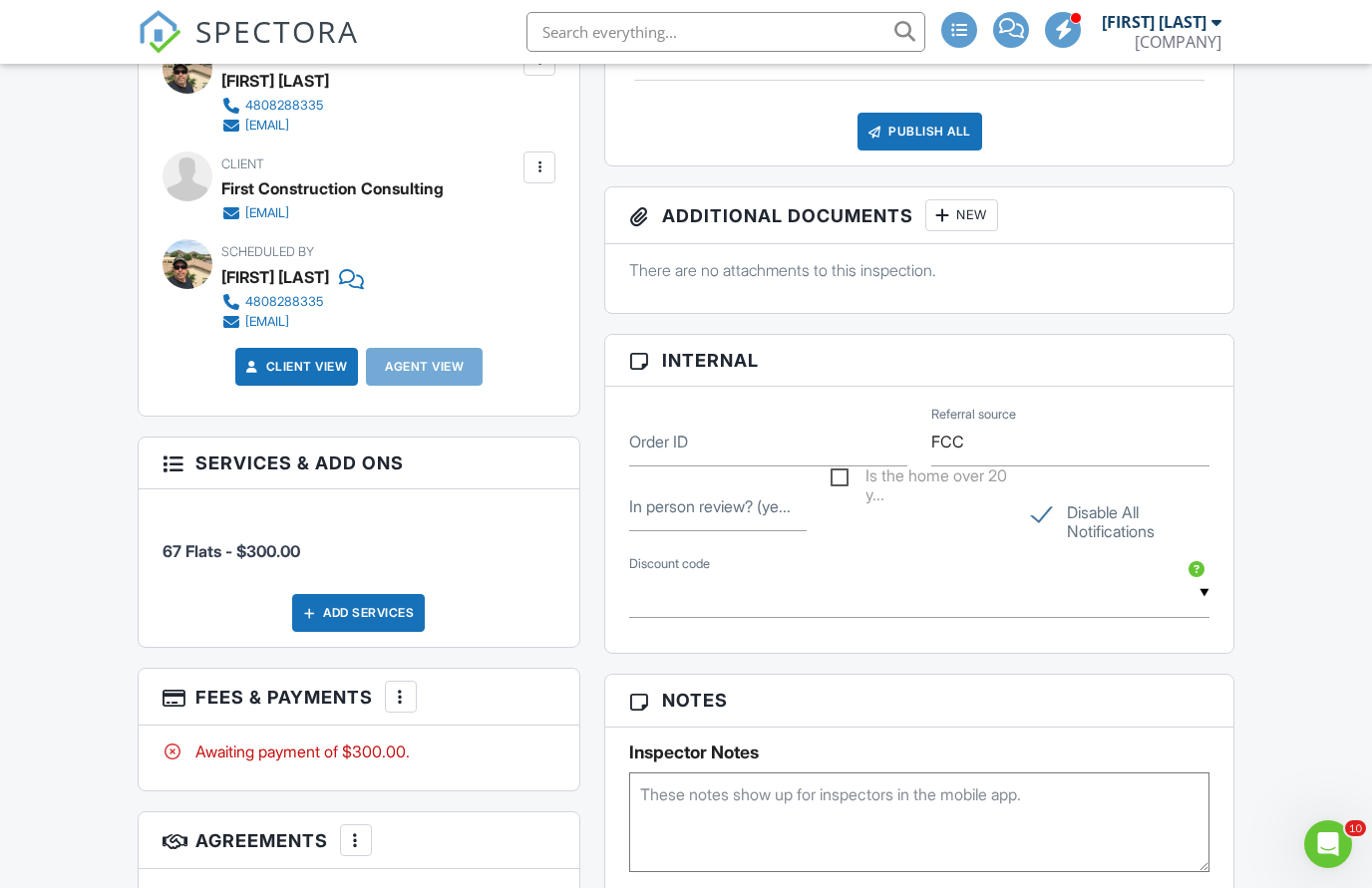 scroll, scrollTop: 977, scrollLeft: 0, axis: vertical 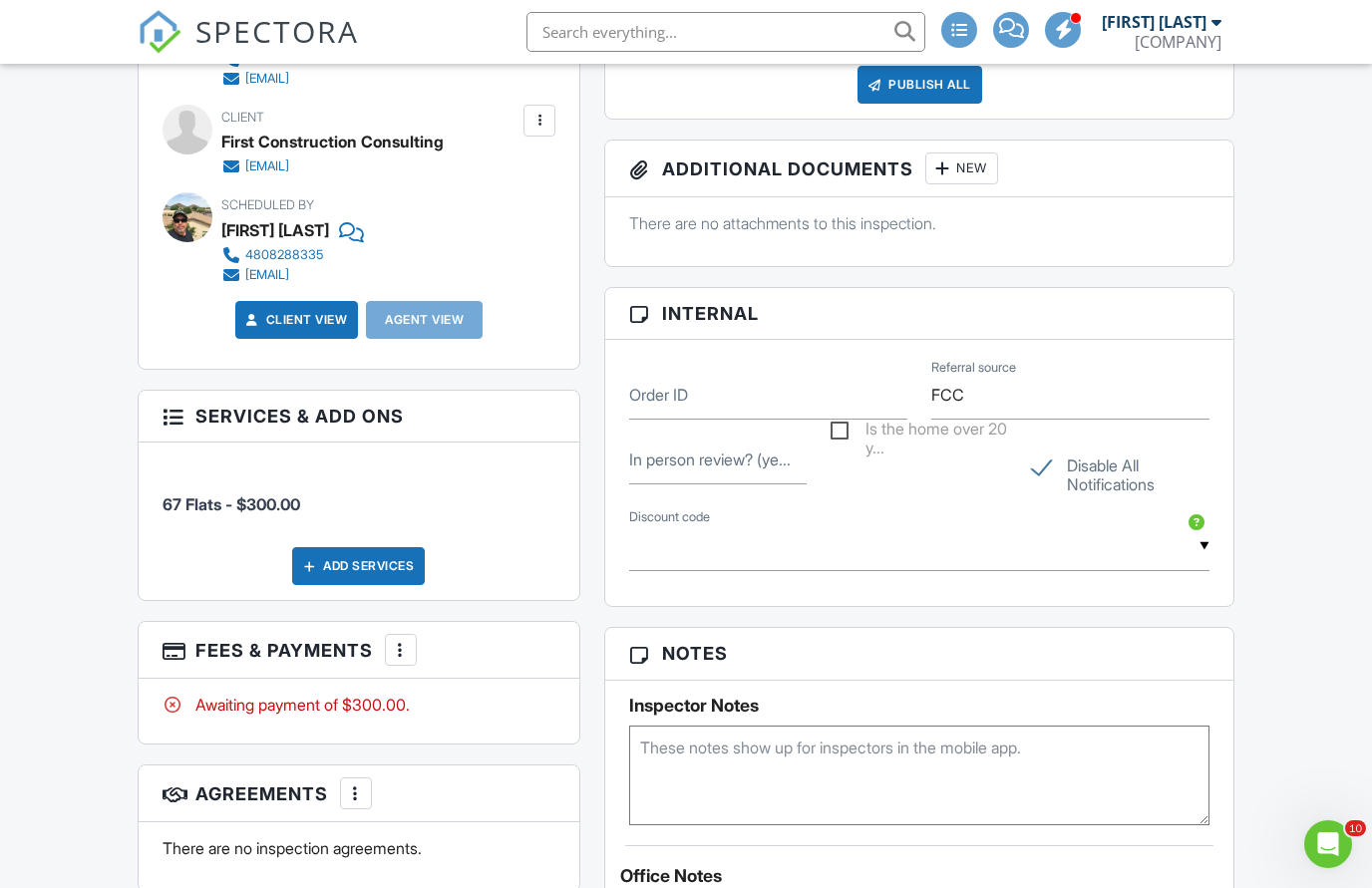 click at bounding box center (401, 650) 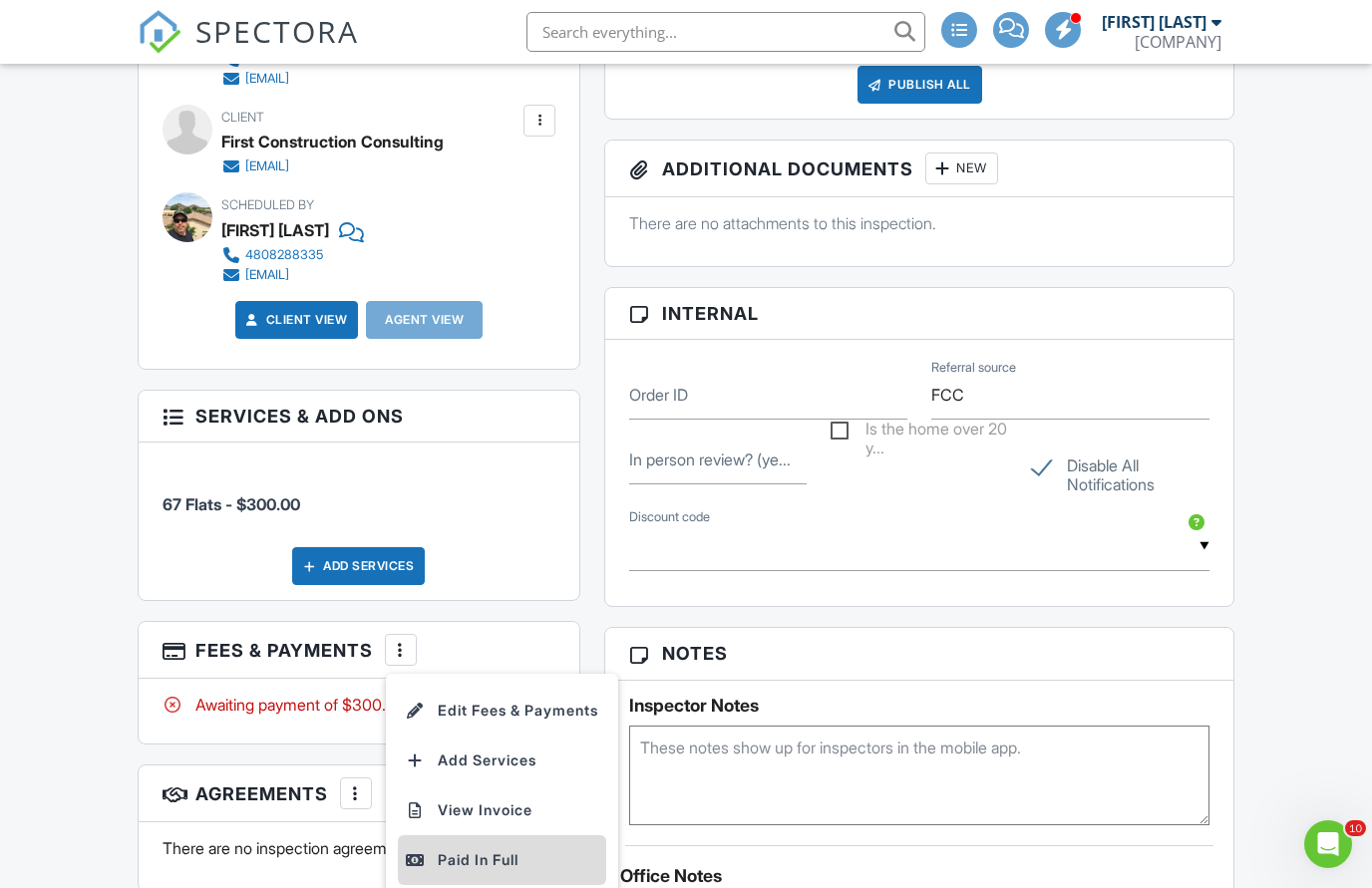 click on "Paid In Full" at bounding box center (502, 860) 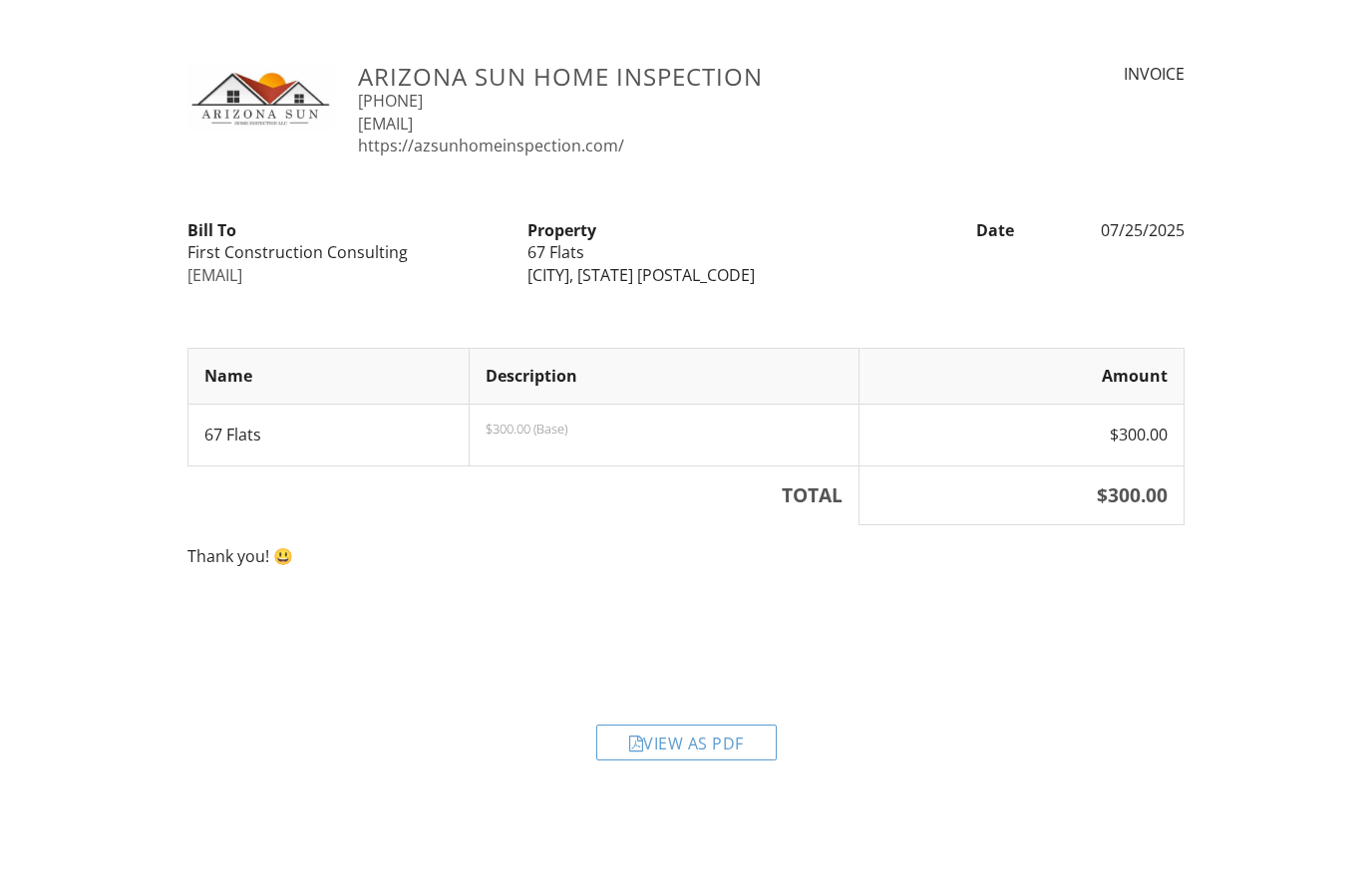 scroll, scrollTop: 0, scrollLeft: 0, axis: both 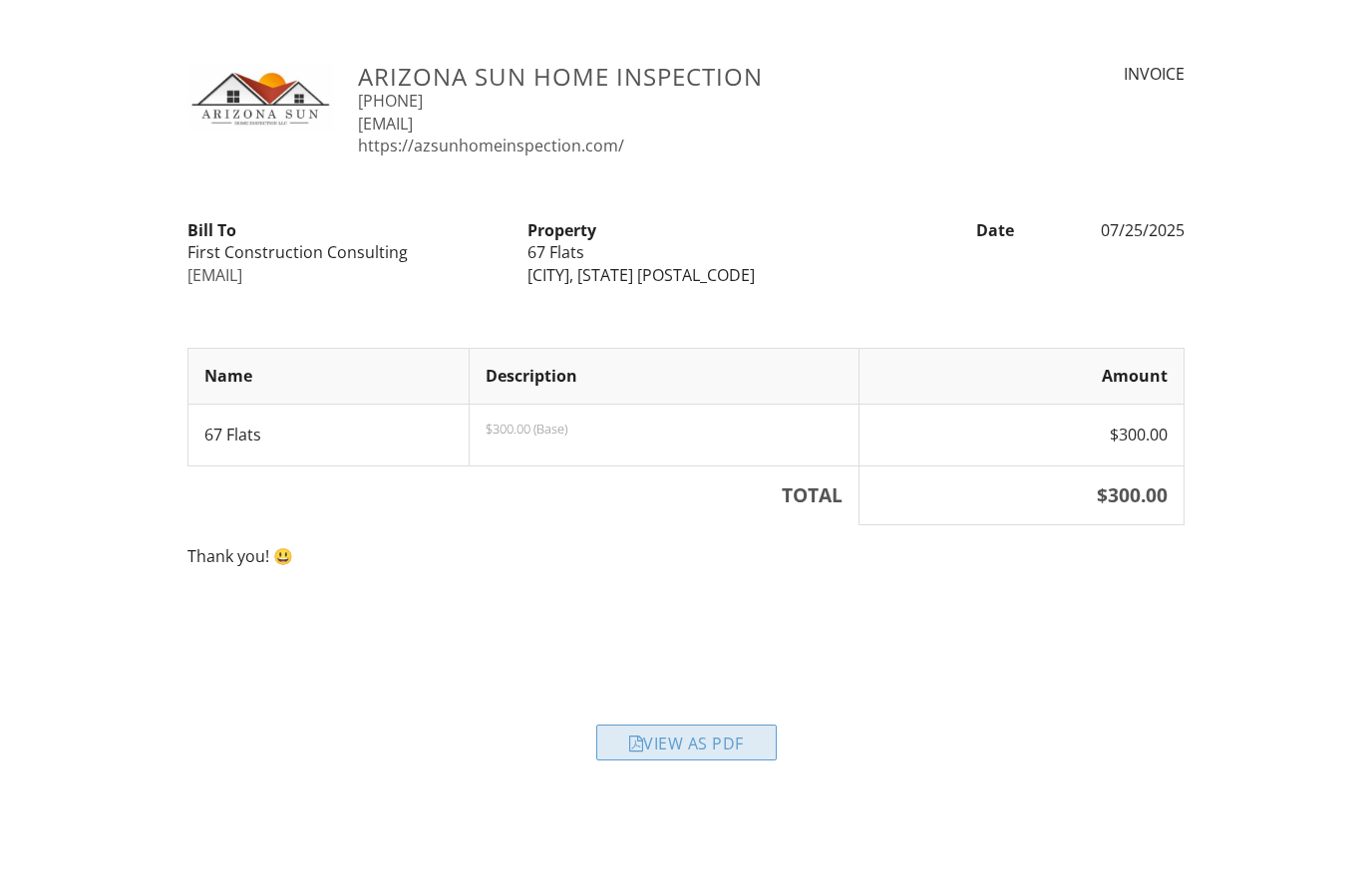 click at bounding box center (636, 743) 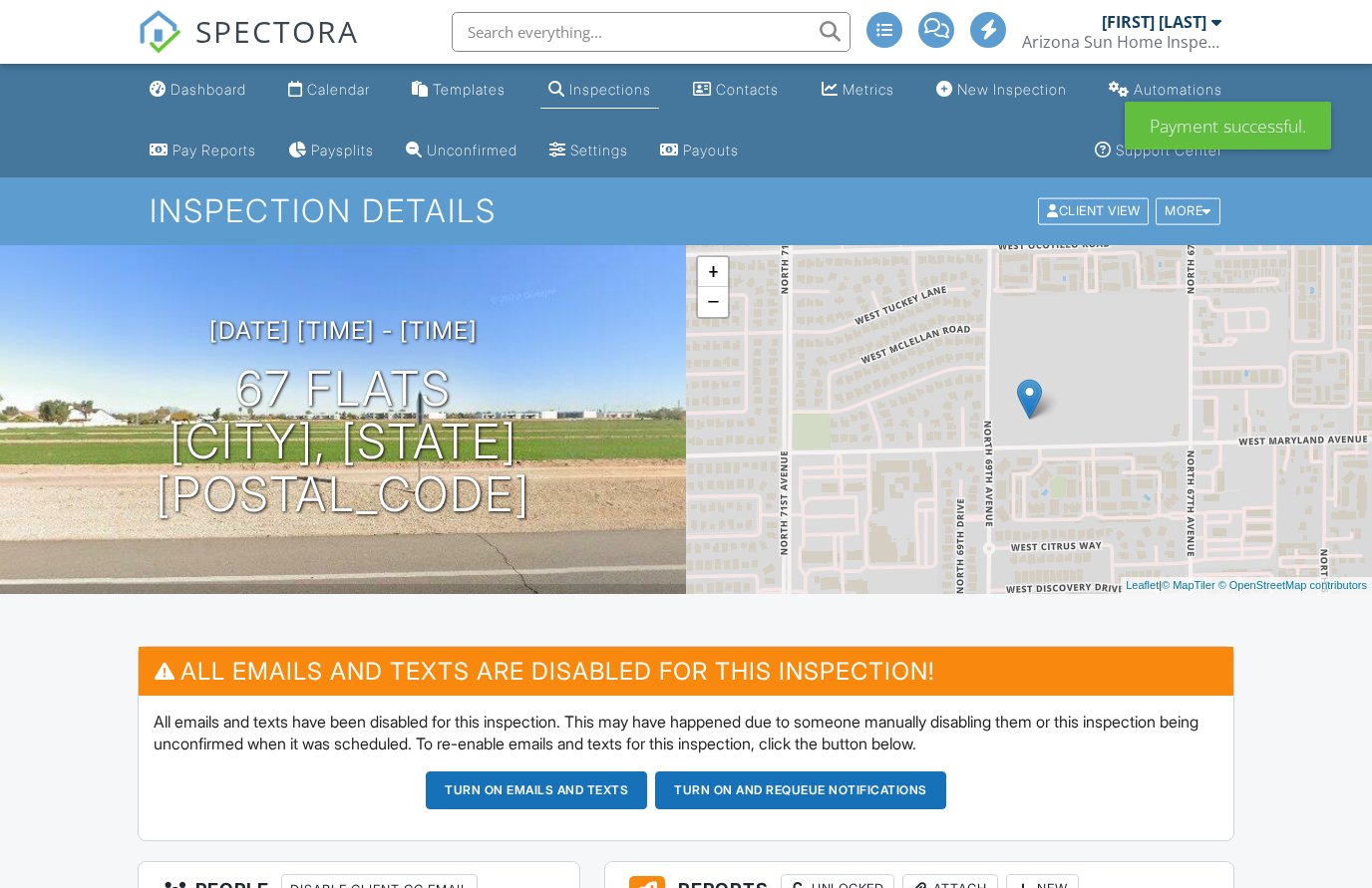 scroll, scrollTop: 0, scrollLeft: 0, axis: both 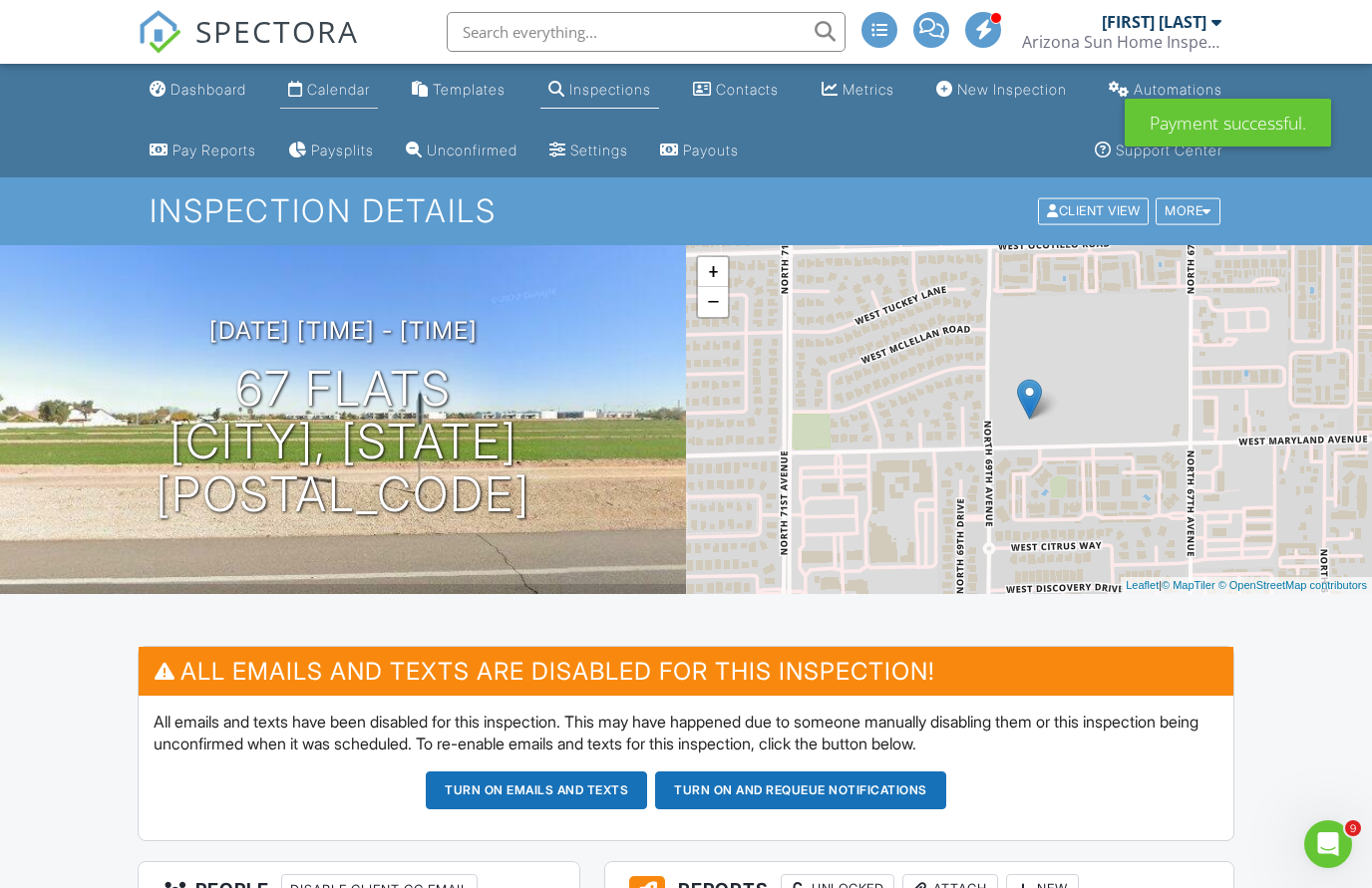 click on "Calendar" at bounding box center (338, 89) 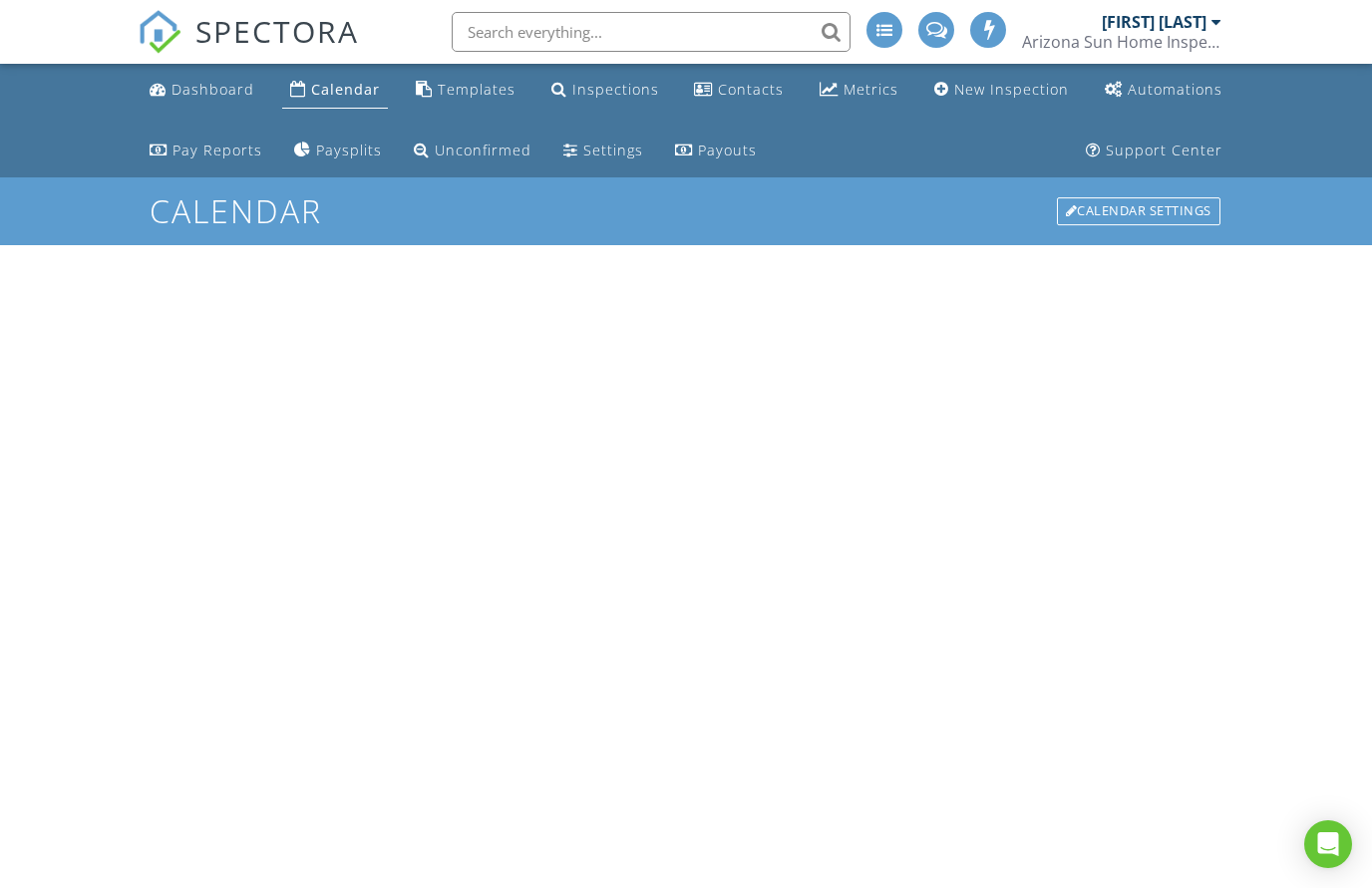 scroll, scrollTop: 0, scrollLeft: 0, axis: both 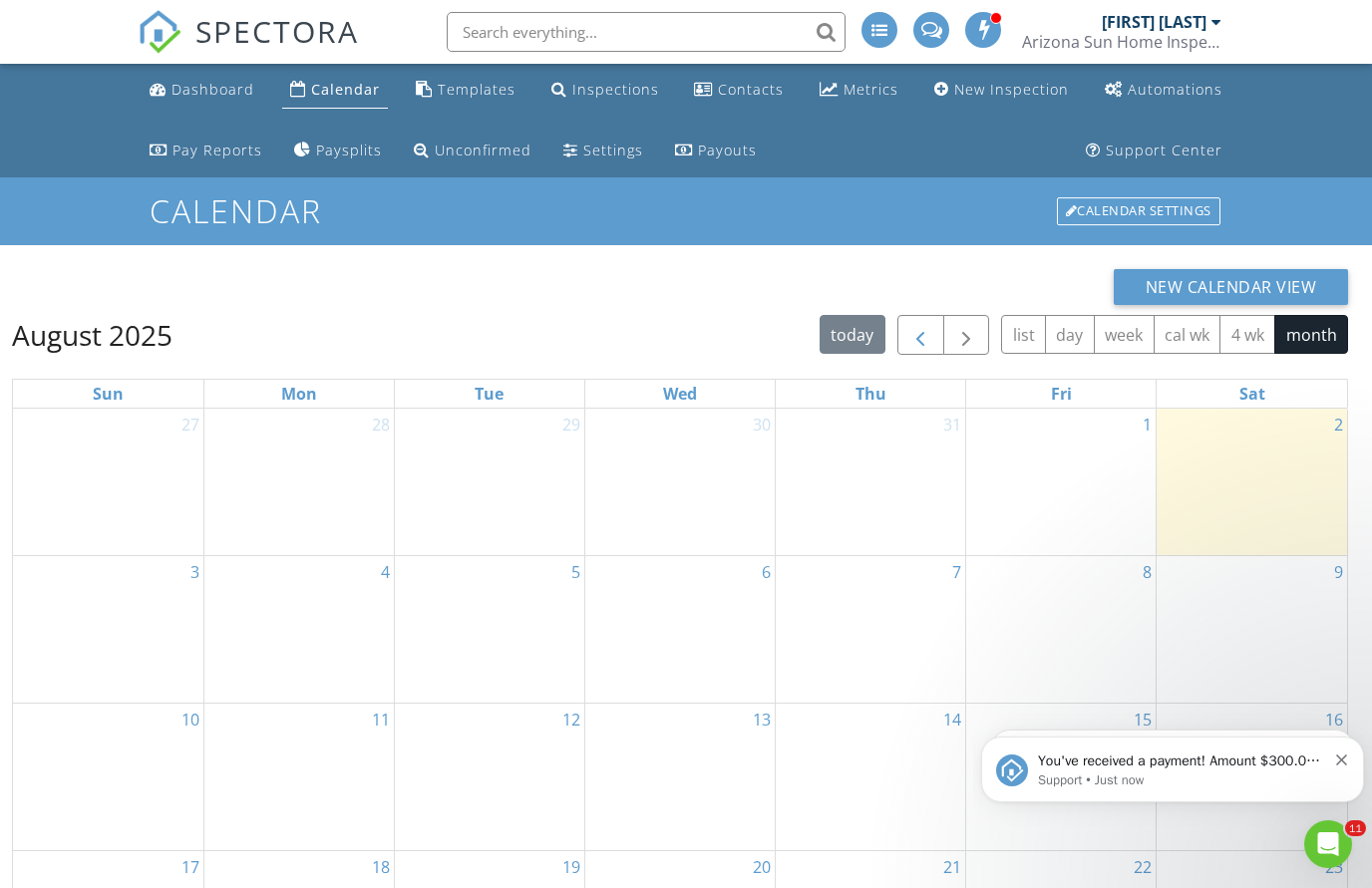 click at bounding box center [920, 336] 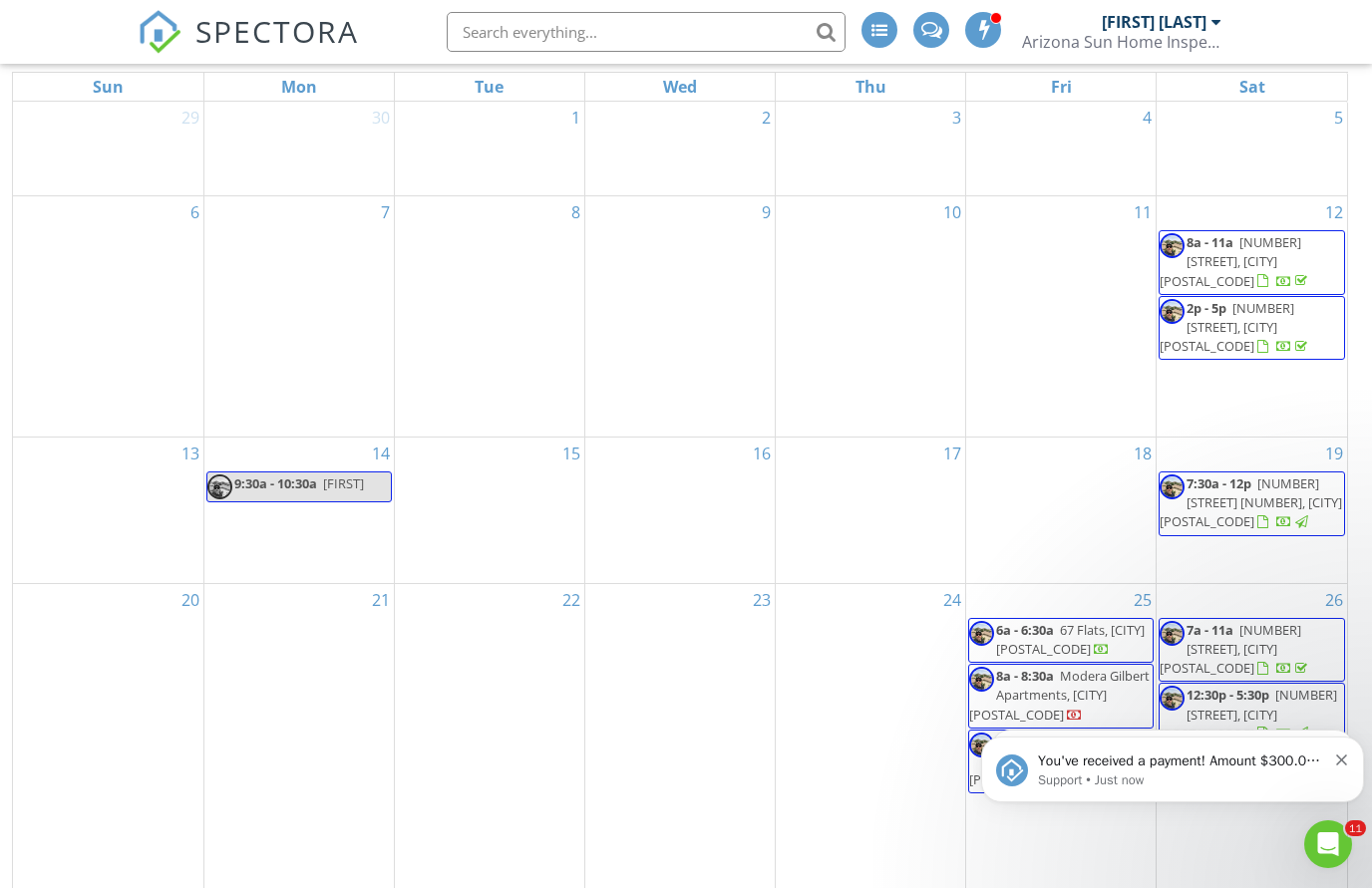scroll, scrollTop: 326, scrollLeft: 0, axis: vertical 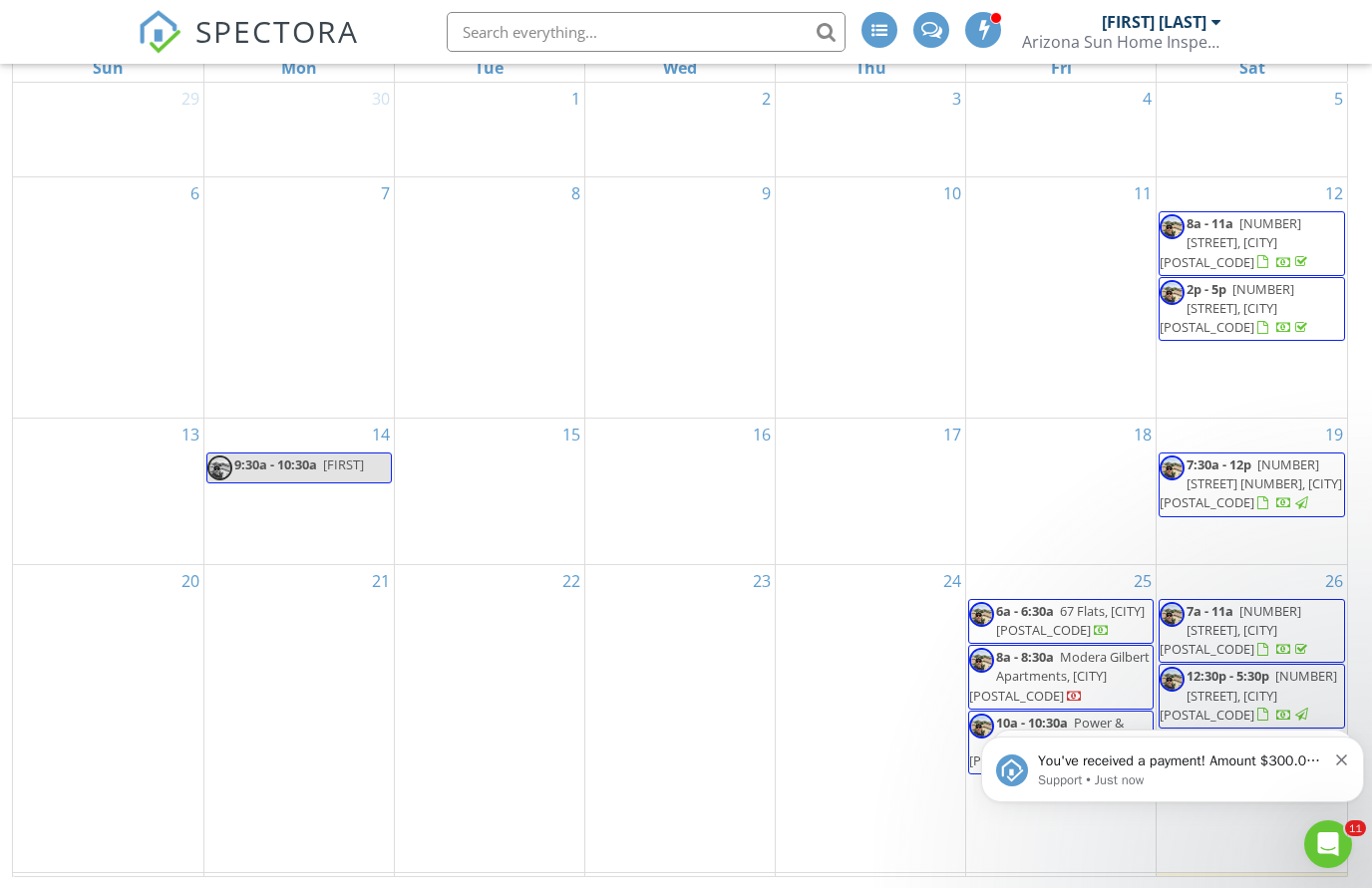 click on "Modera Gilbert Apartments, [CITY] [POSTAL_CODE]" at bounding box center (1059, 676) 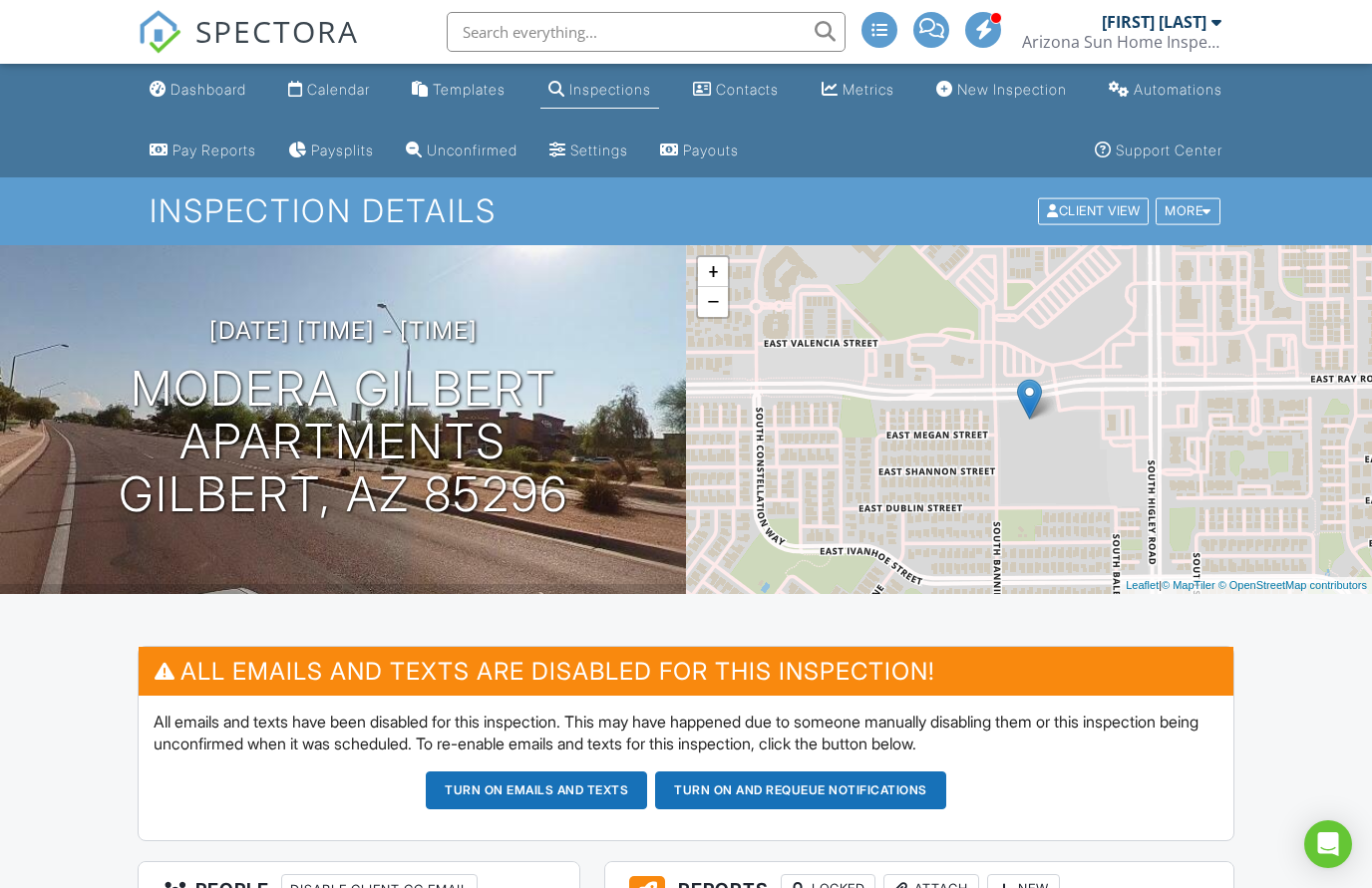 scroll, scrollTop: 0, scrollLeft: 0, axis: both 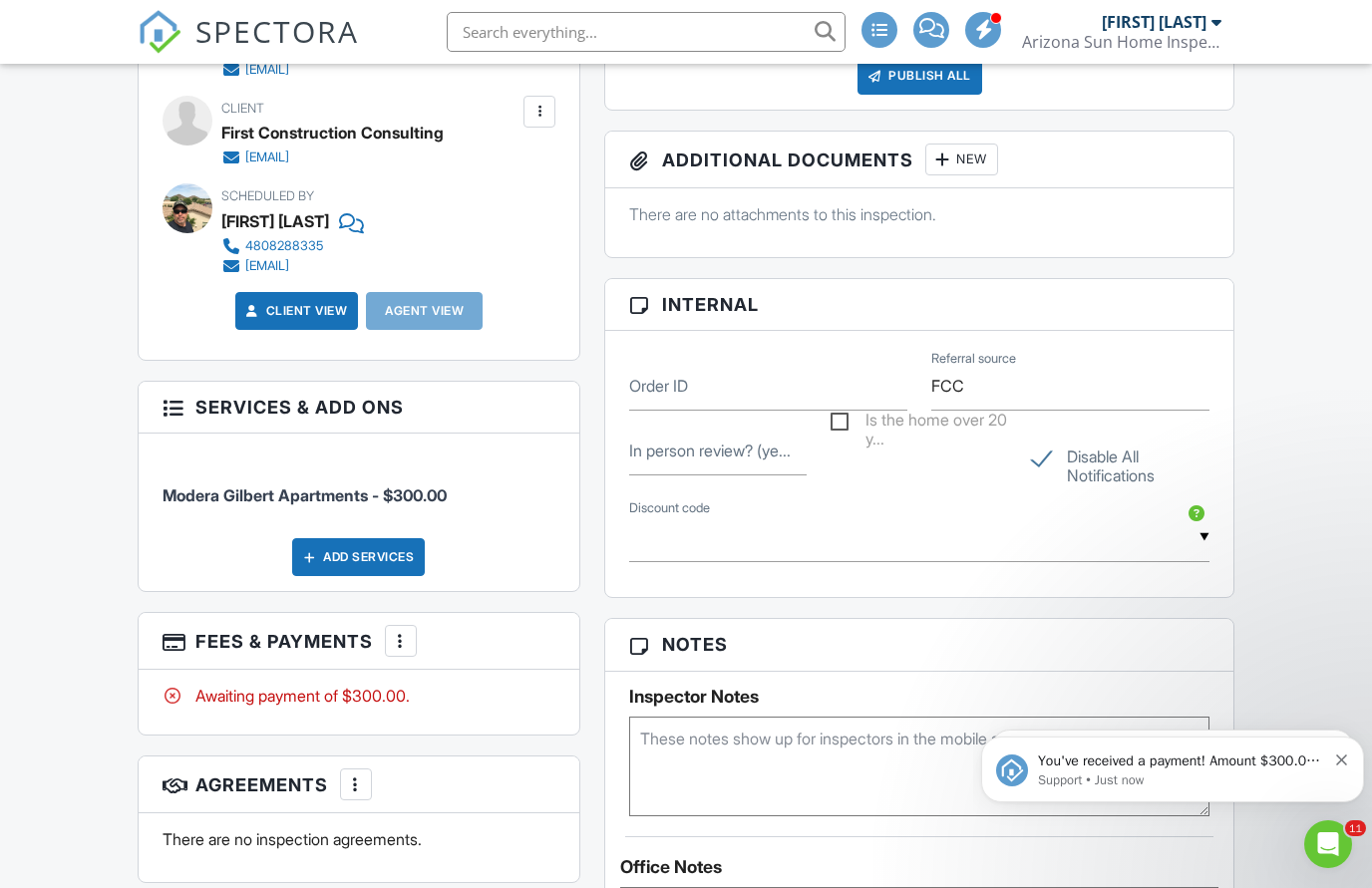 click at bounding box center (401, 641) 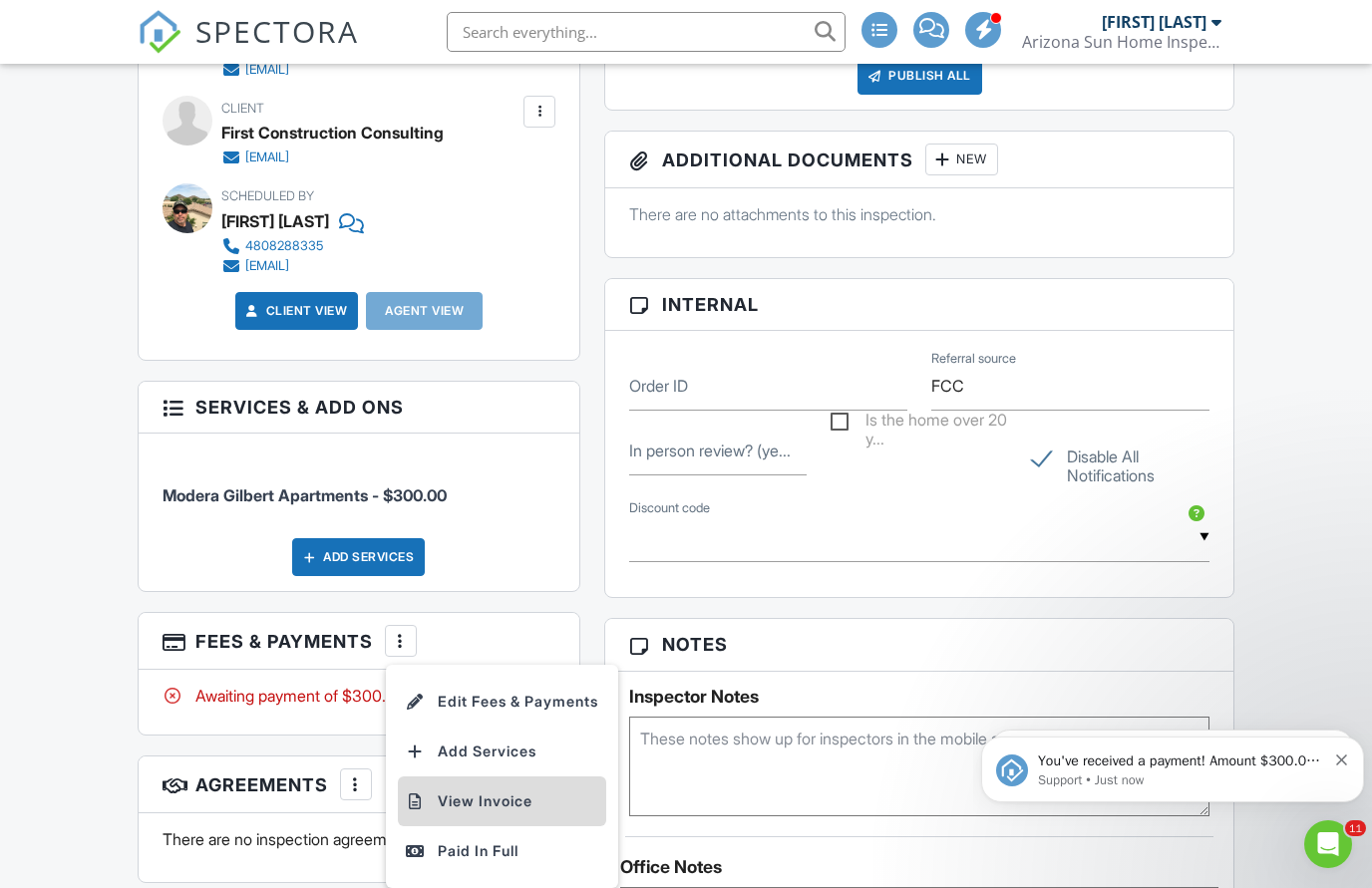 click on "View Invoice" at bounding box center (502, 801) 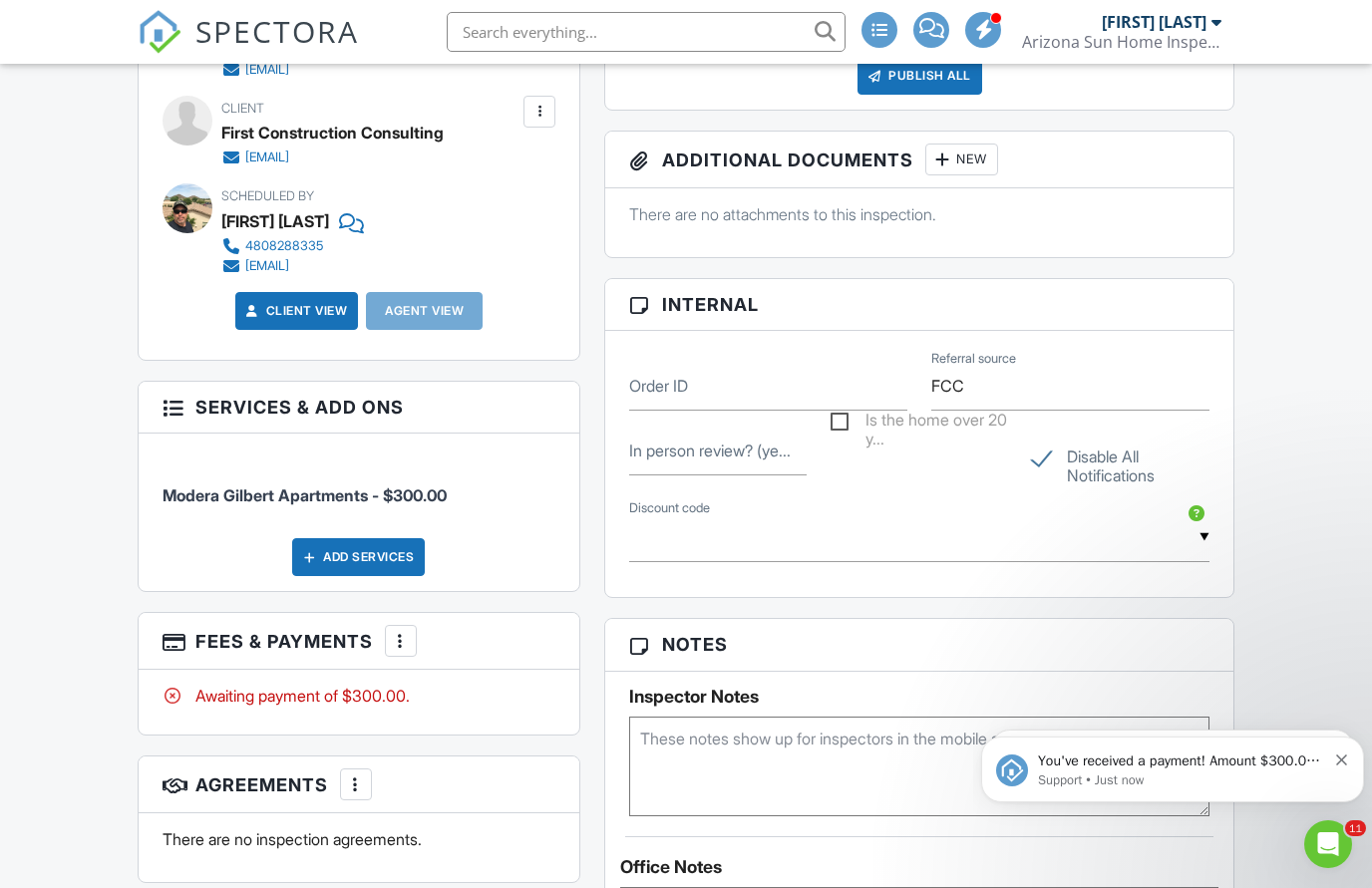 scroll, scrollTop: 1033, scrollLeft: 0, axis: vertical 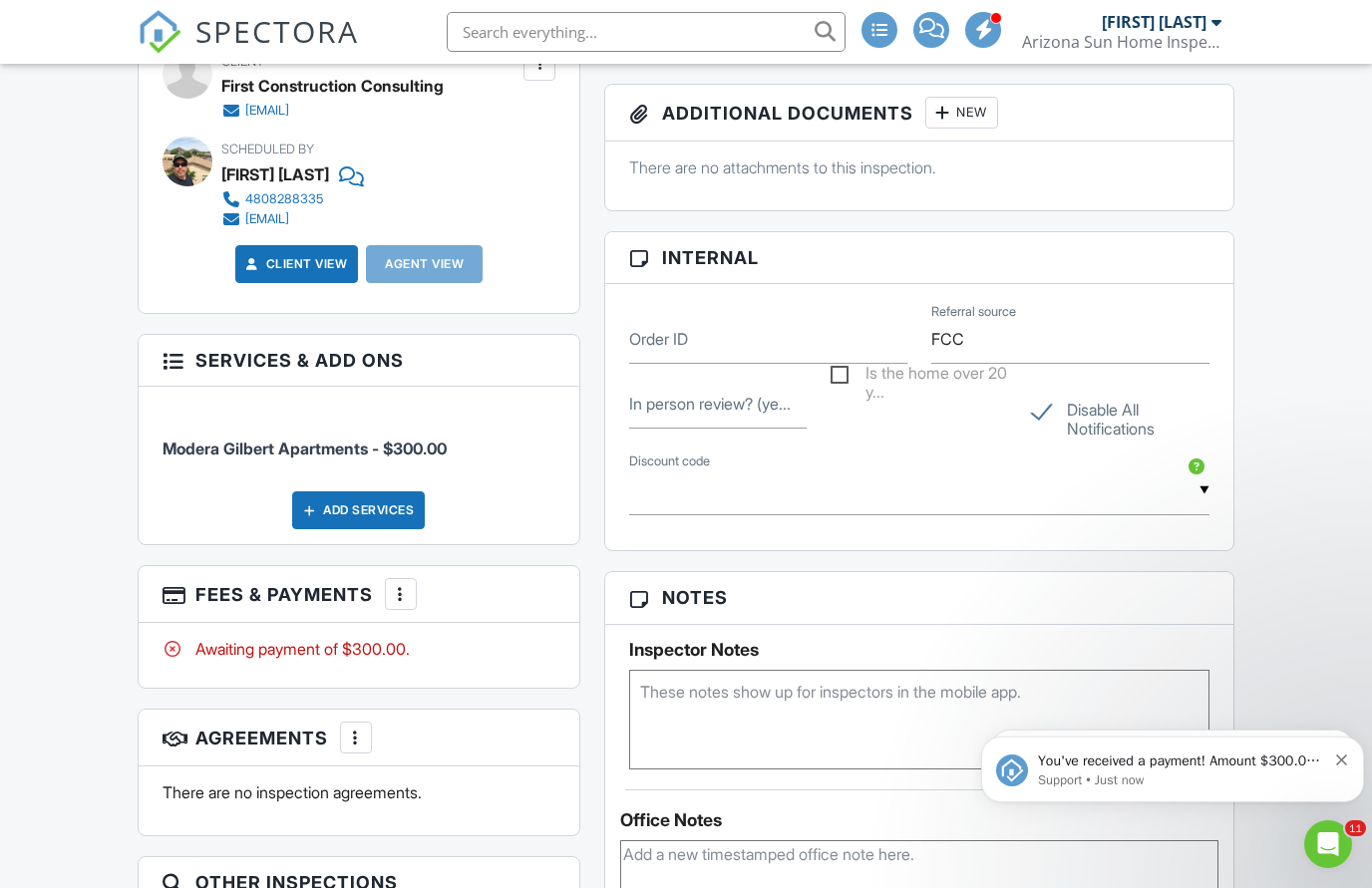click at bounding box center [401, 594] 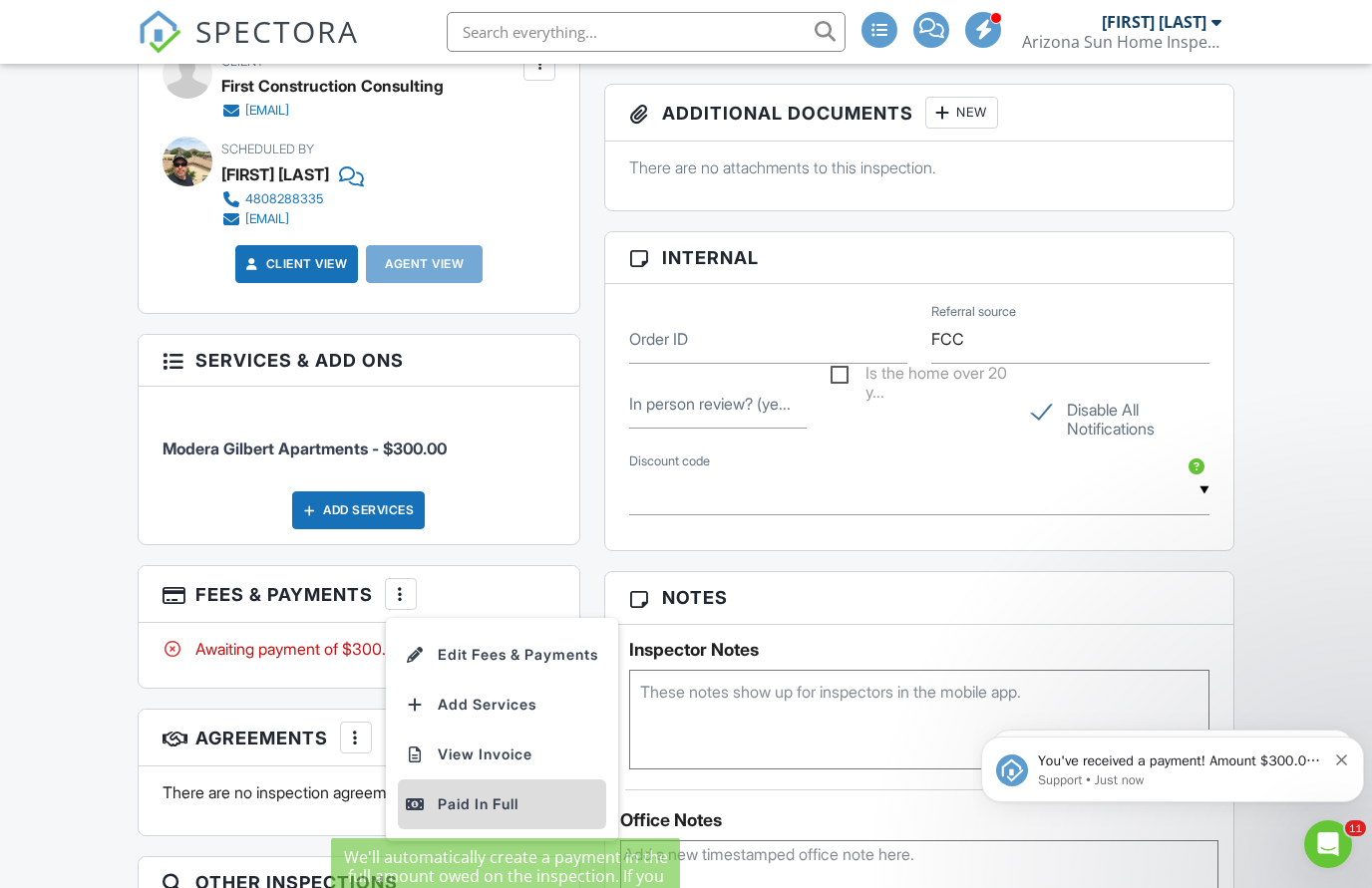 click on "Paid In Full" at bounding box center (502, 804) 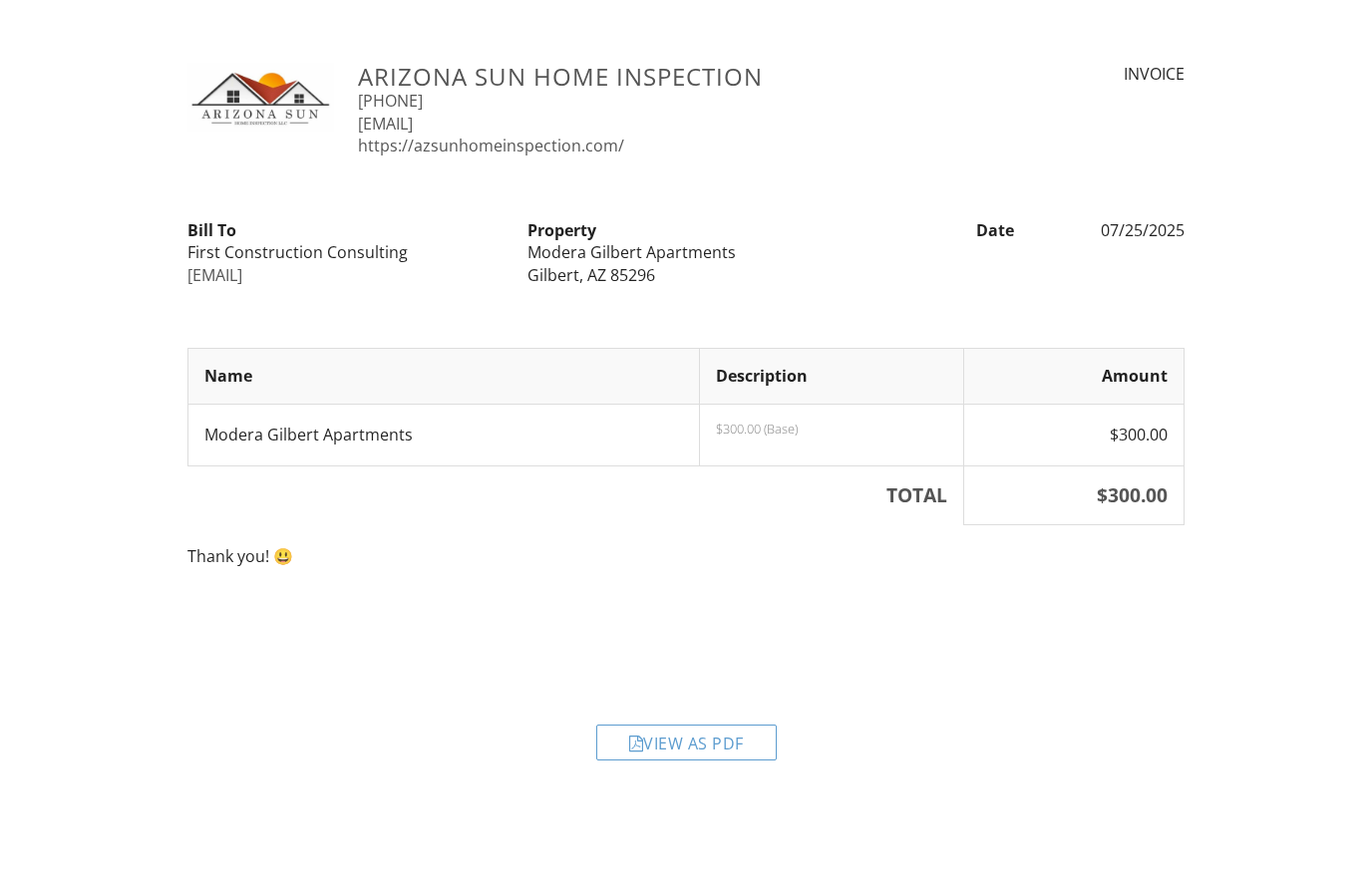 scroll, scrollTop: 0, scrollLeft: 0, axis: both 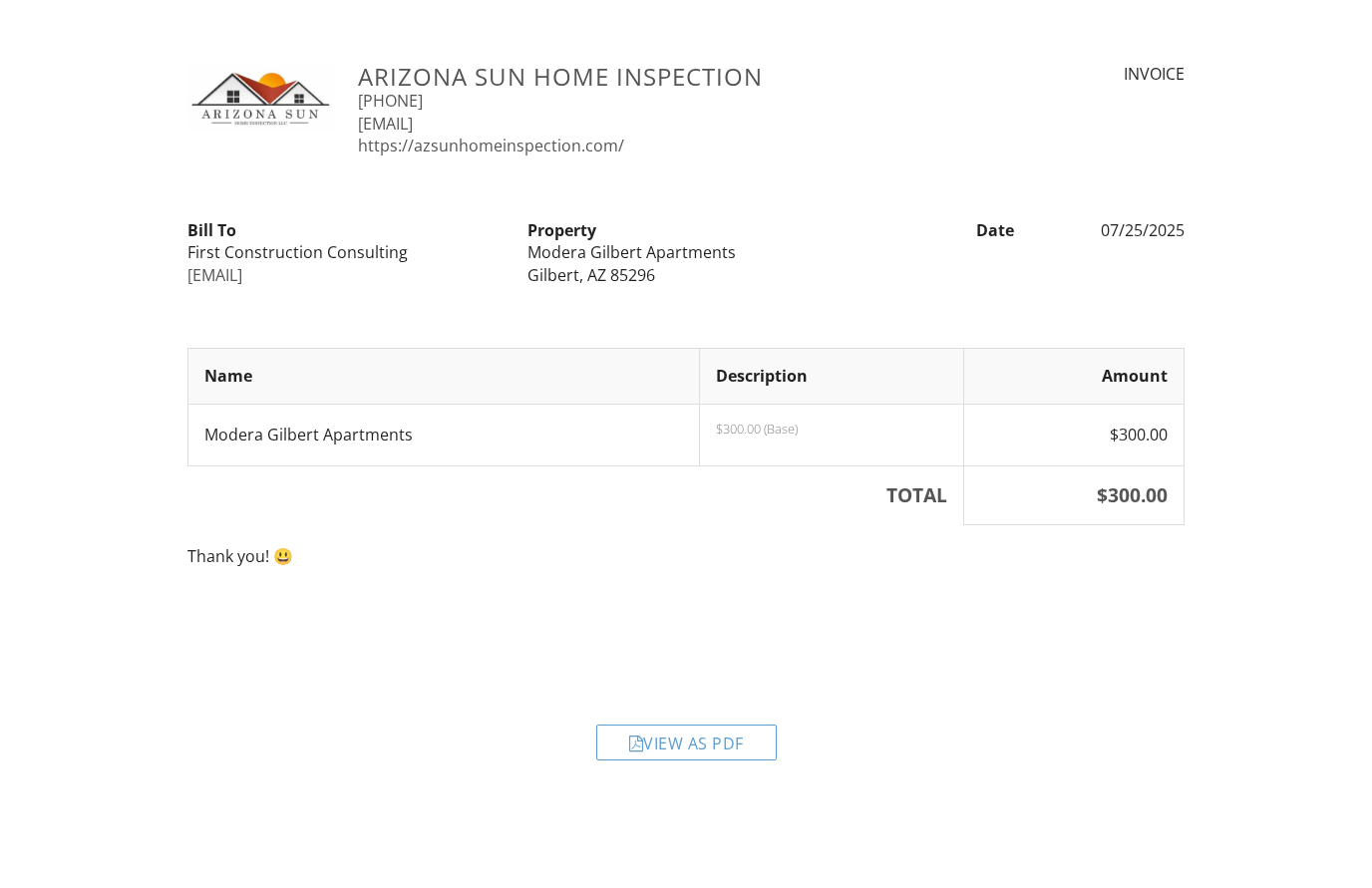 click on "View as PDF" at bounding box center [686, 742] 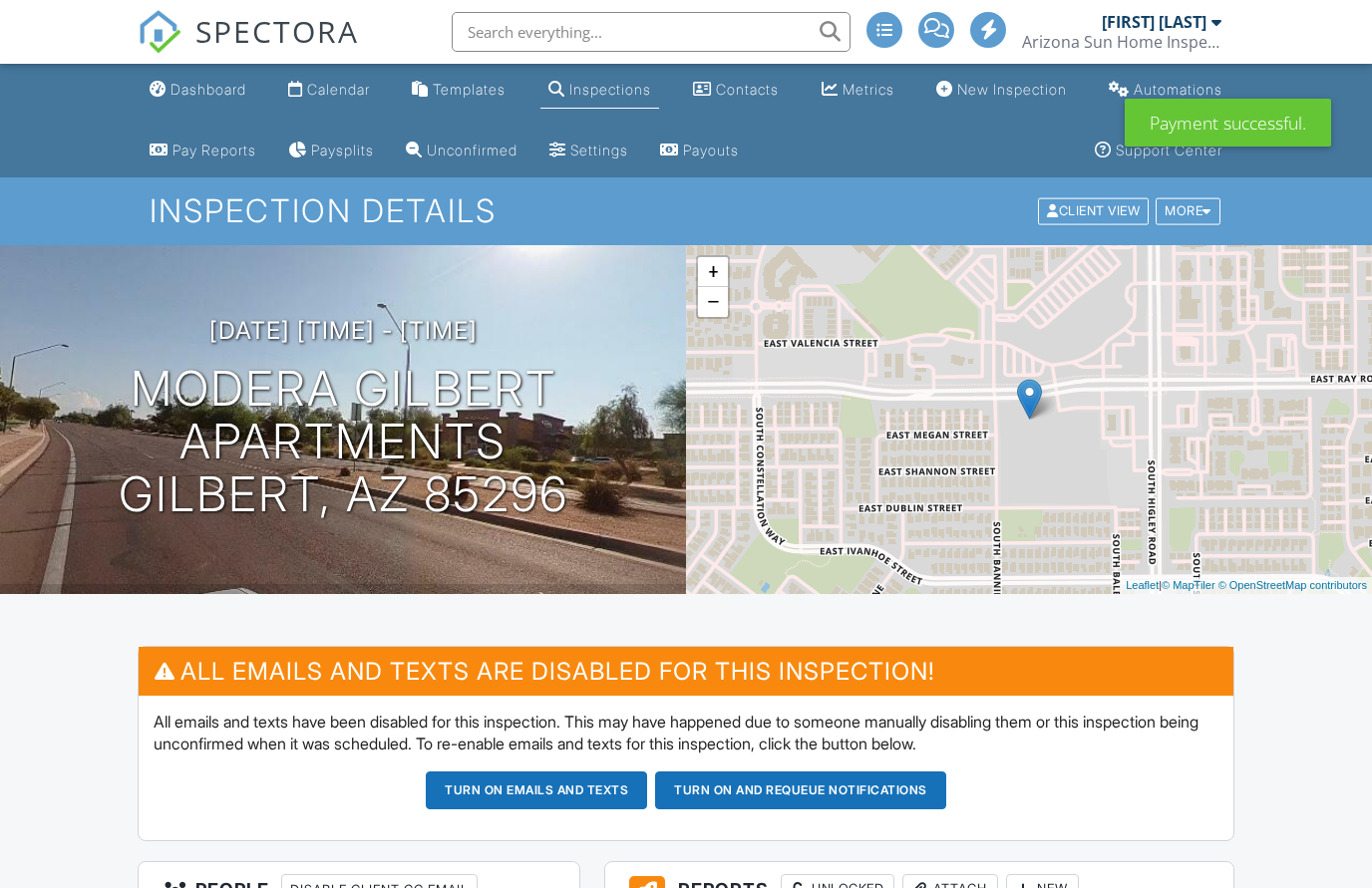 scroll, scrollTop: 0, scrollLeft: 0, axis: both 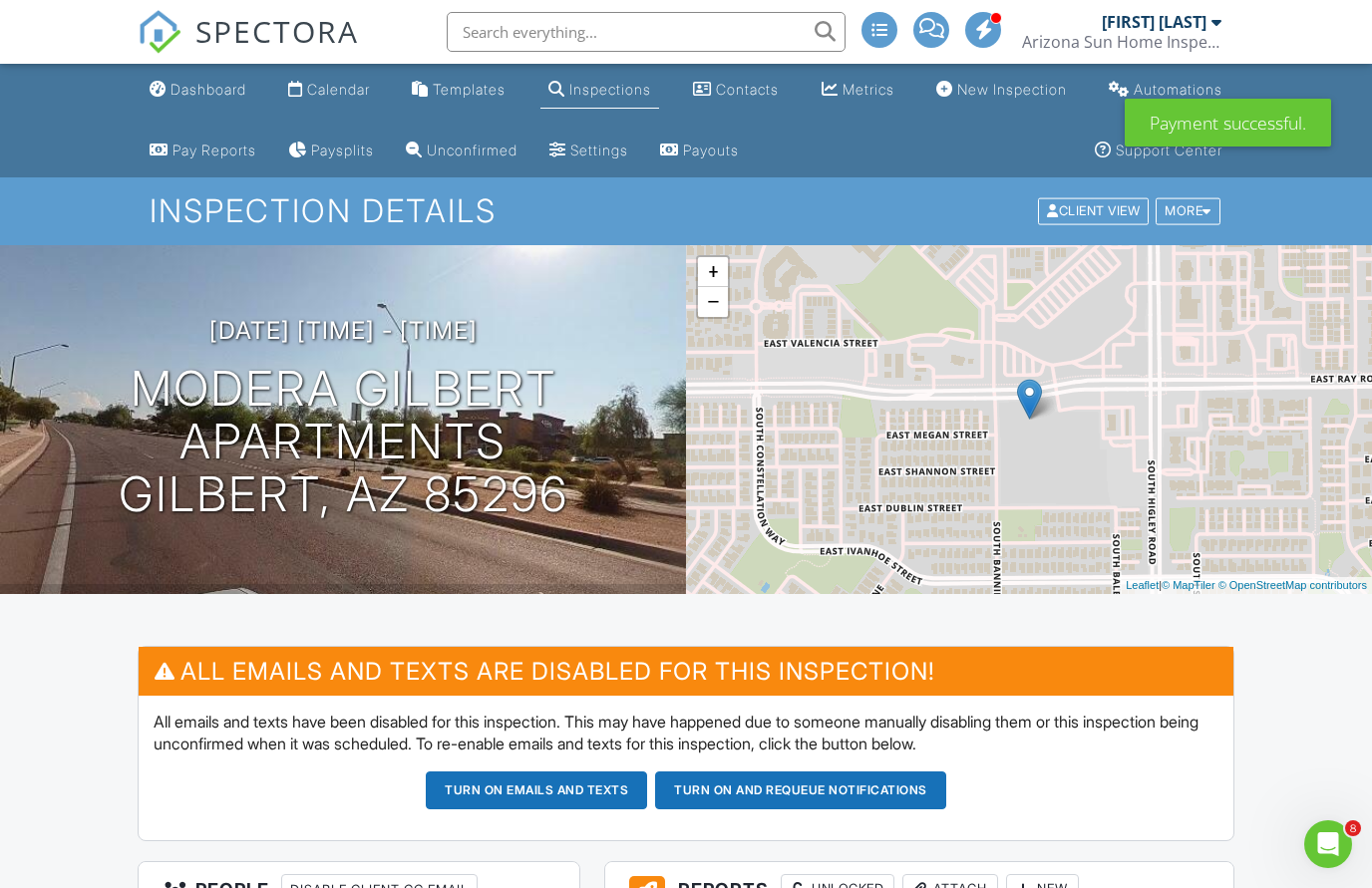 click on "Calendar" at bounding box center (338, 89) 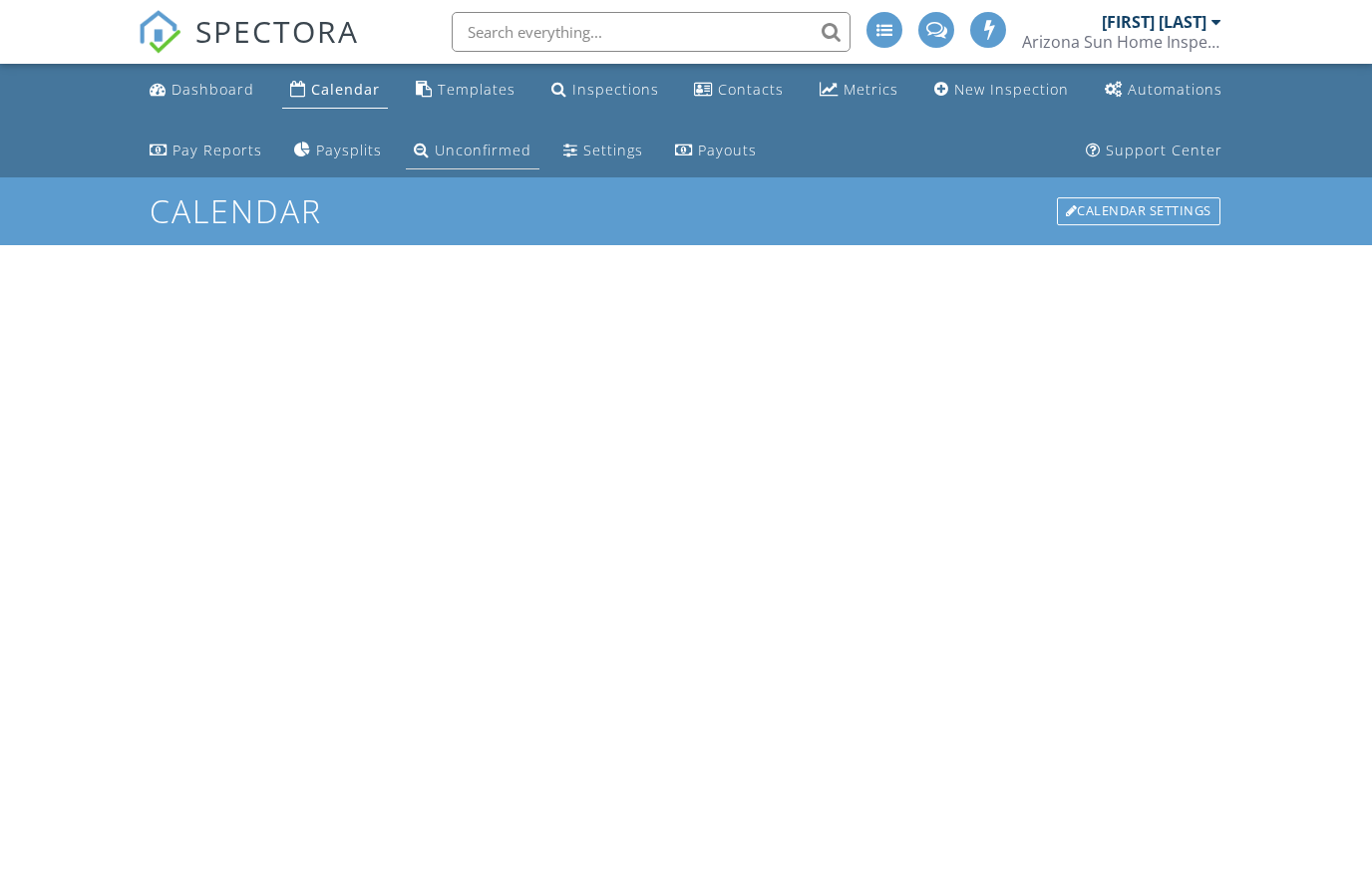 scroll, scrollTop: 0, scrollLeft: 0, axis: both 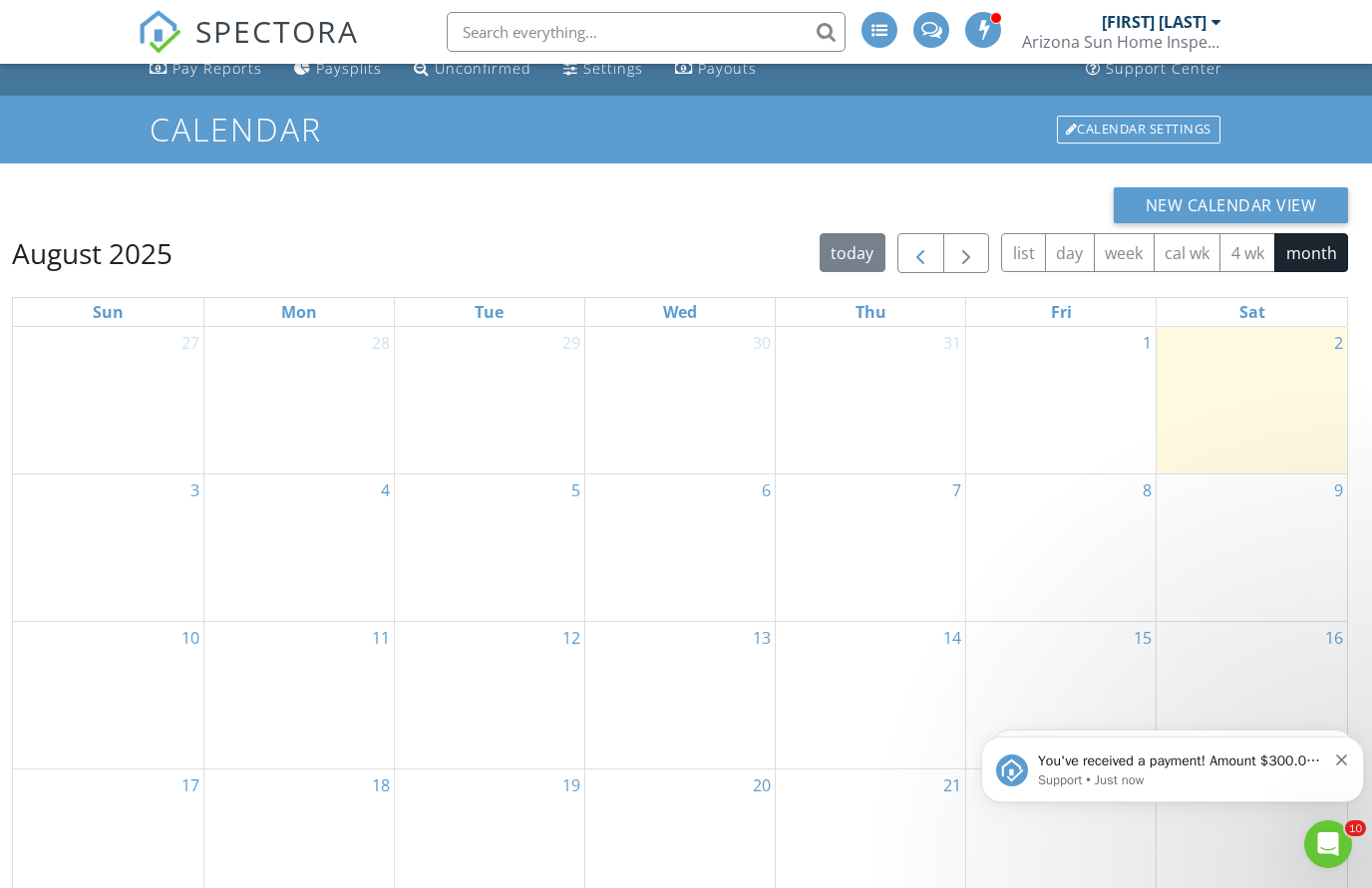 click at bounding box center (920, 254) 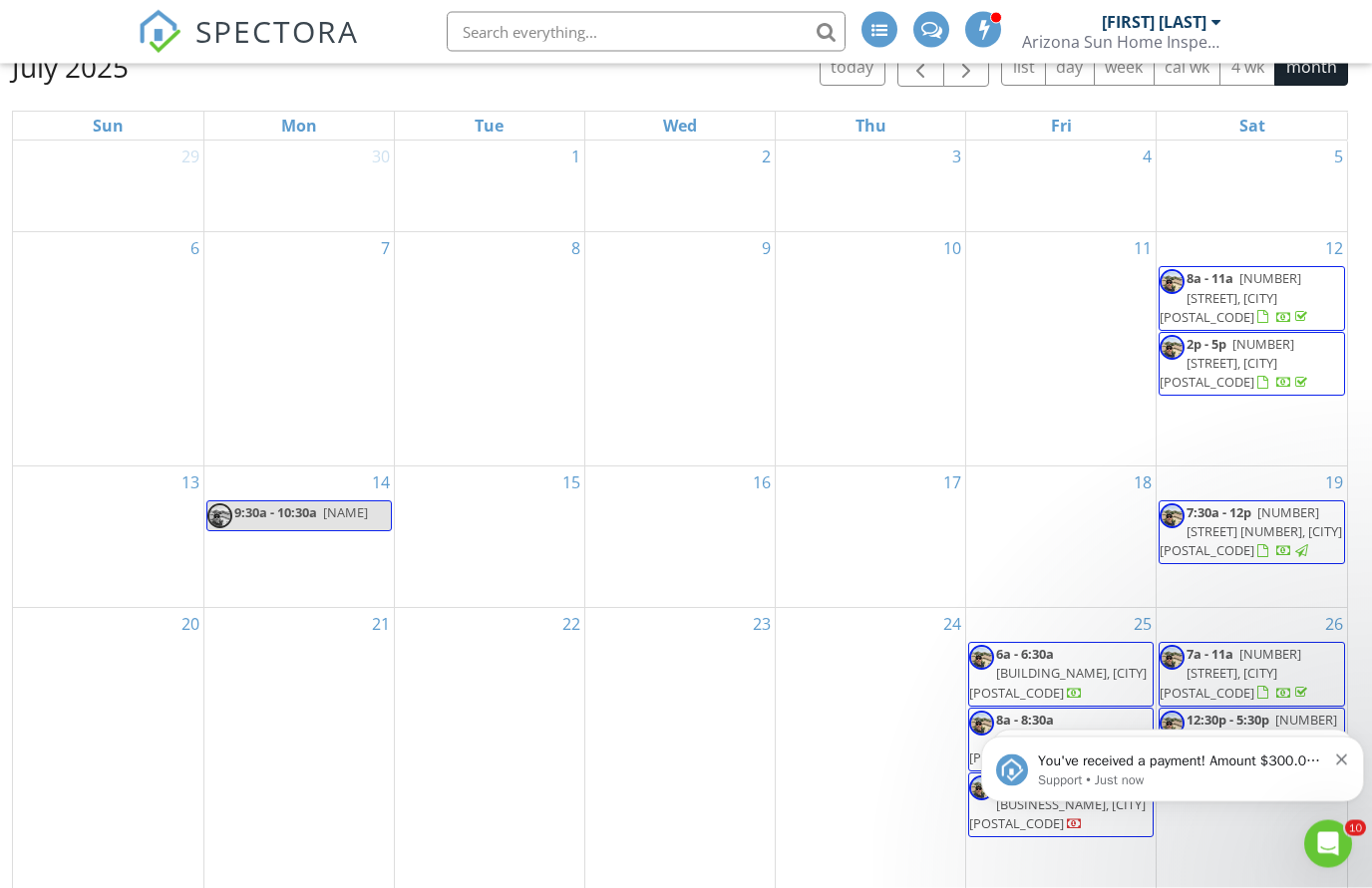 scroll, scrollTop: 326, scrollLeft: 0, axis: vertical 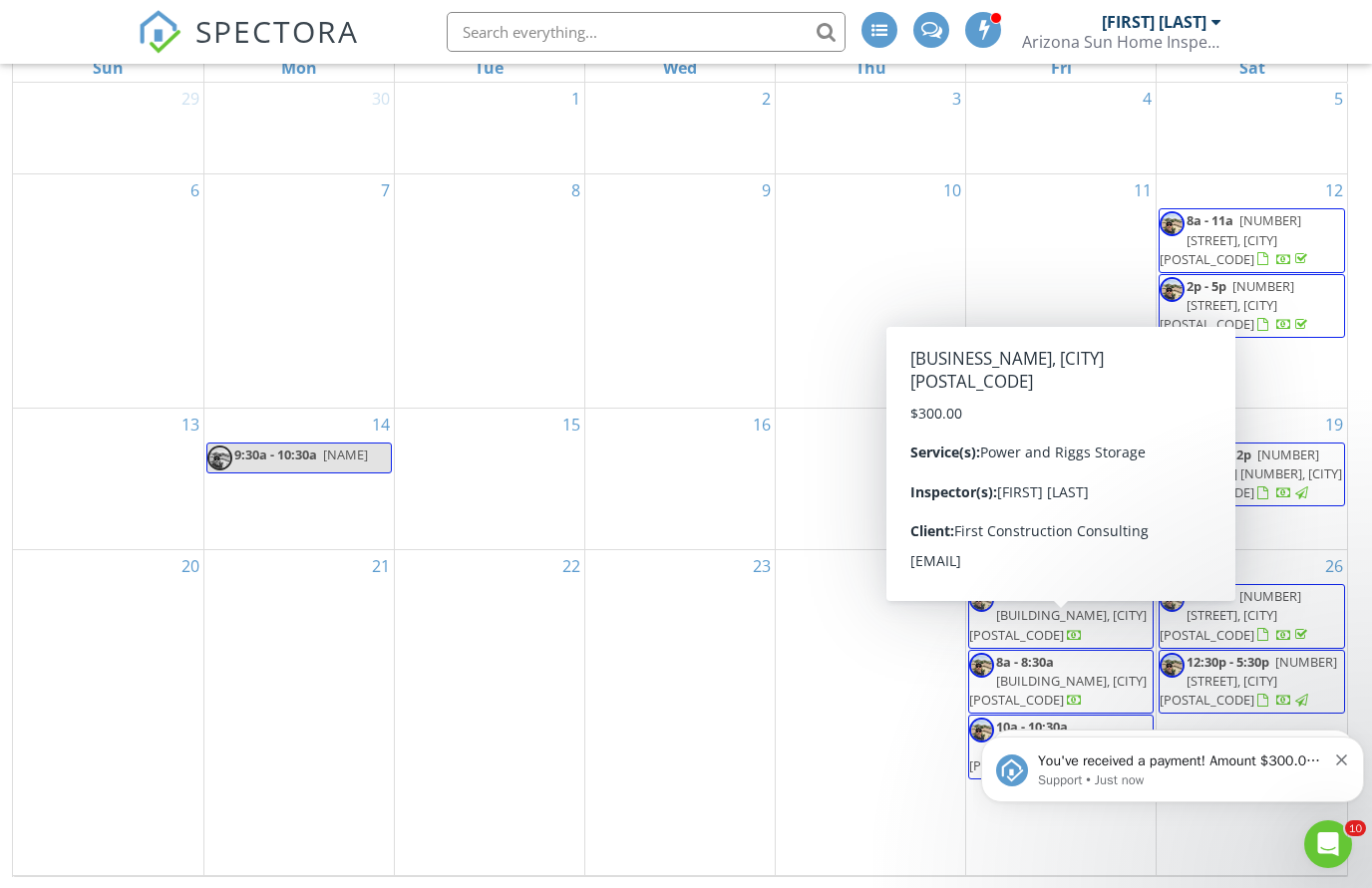 click on "Power & Riggs Storage, Gilbert 85298" at bounding box center [1057, 755] 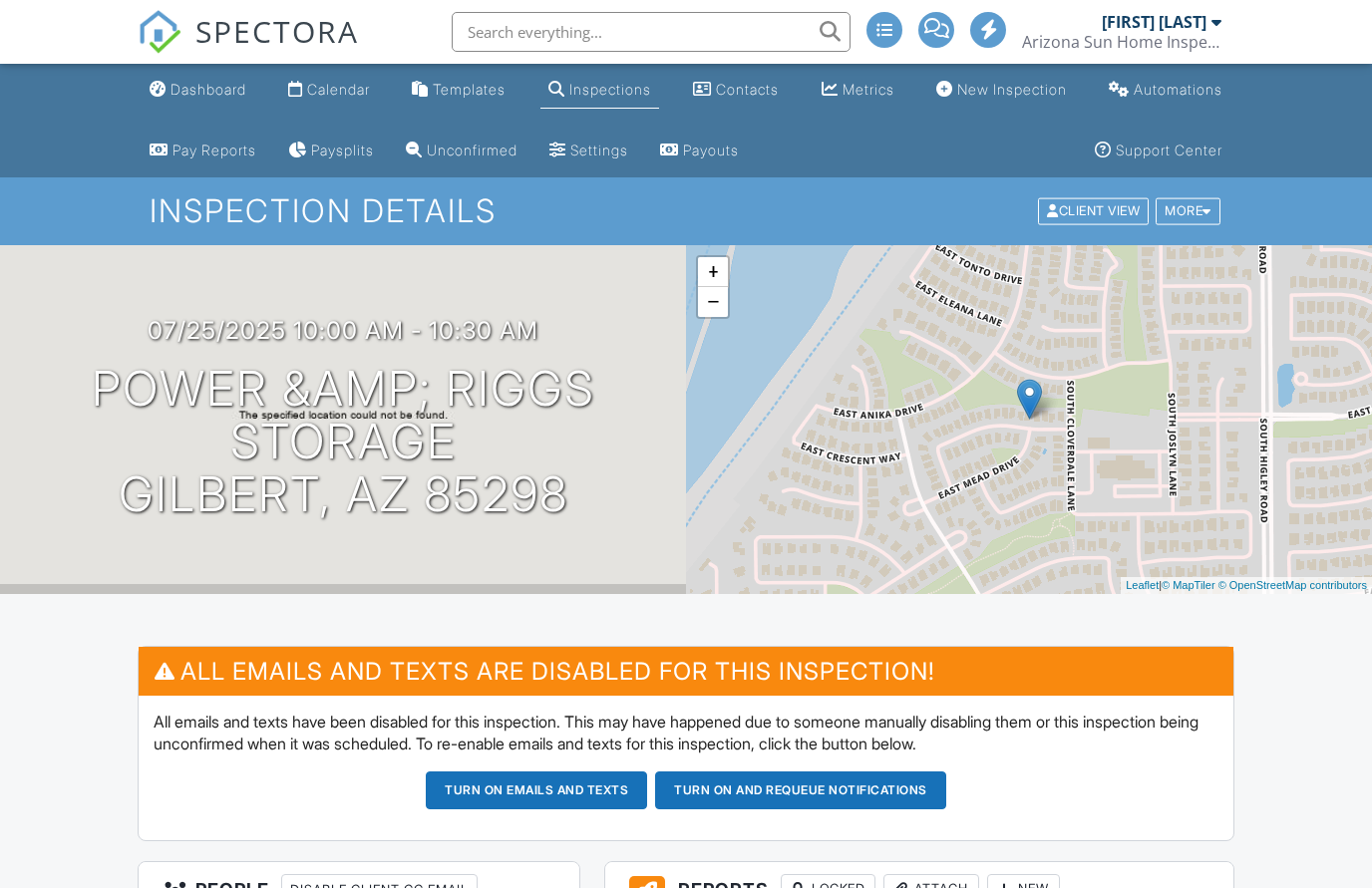 scroll, scrollTop: 0, scrollLeft: 0, axis: both 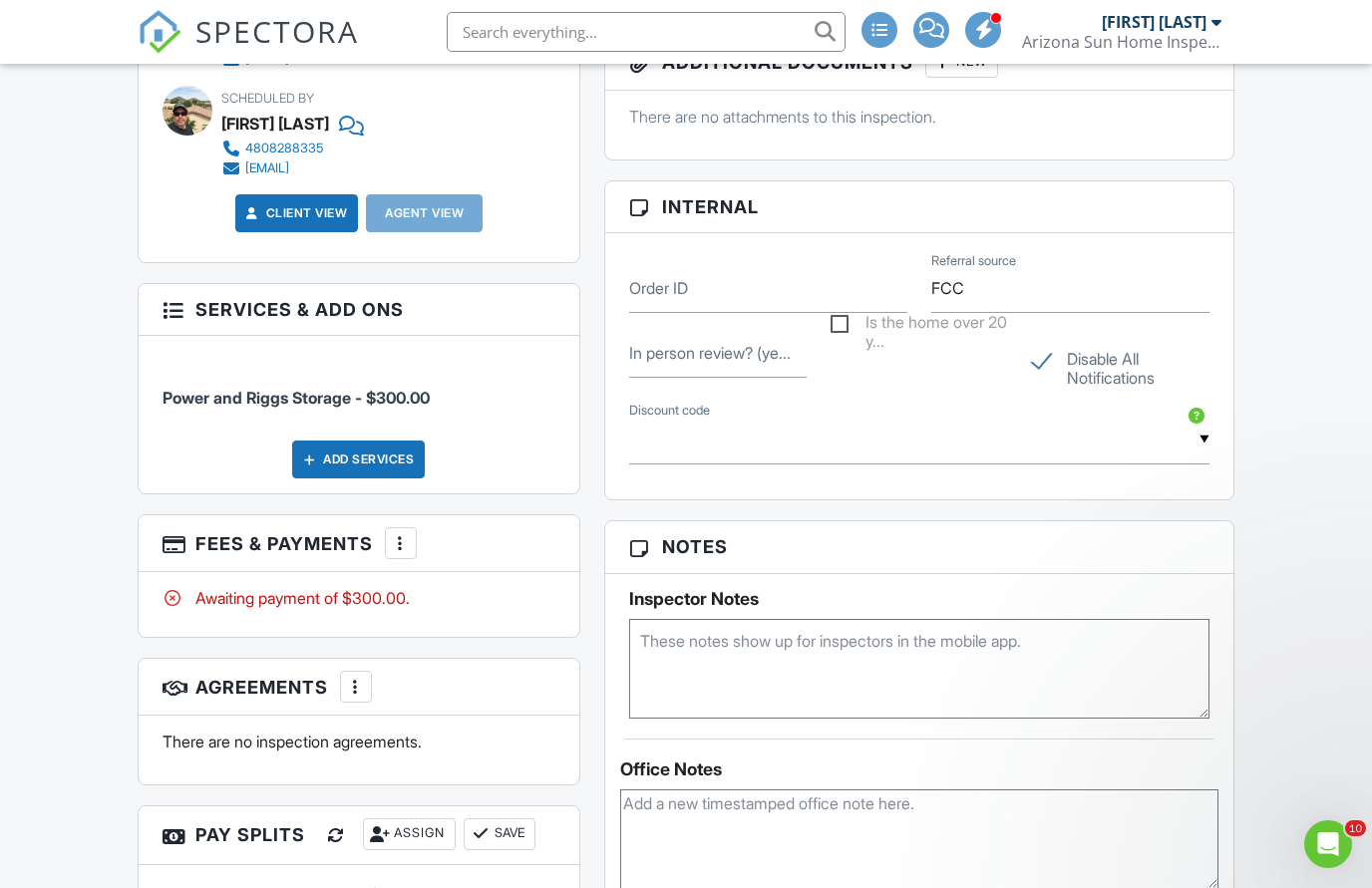 click at bounding box center (401, 543) 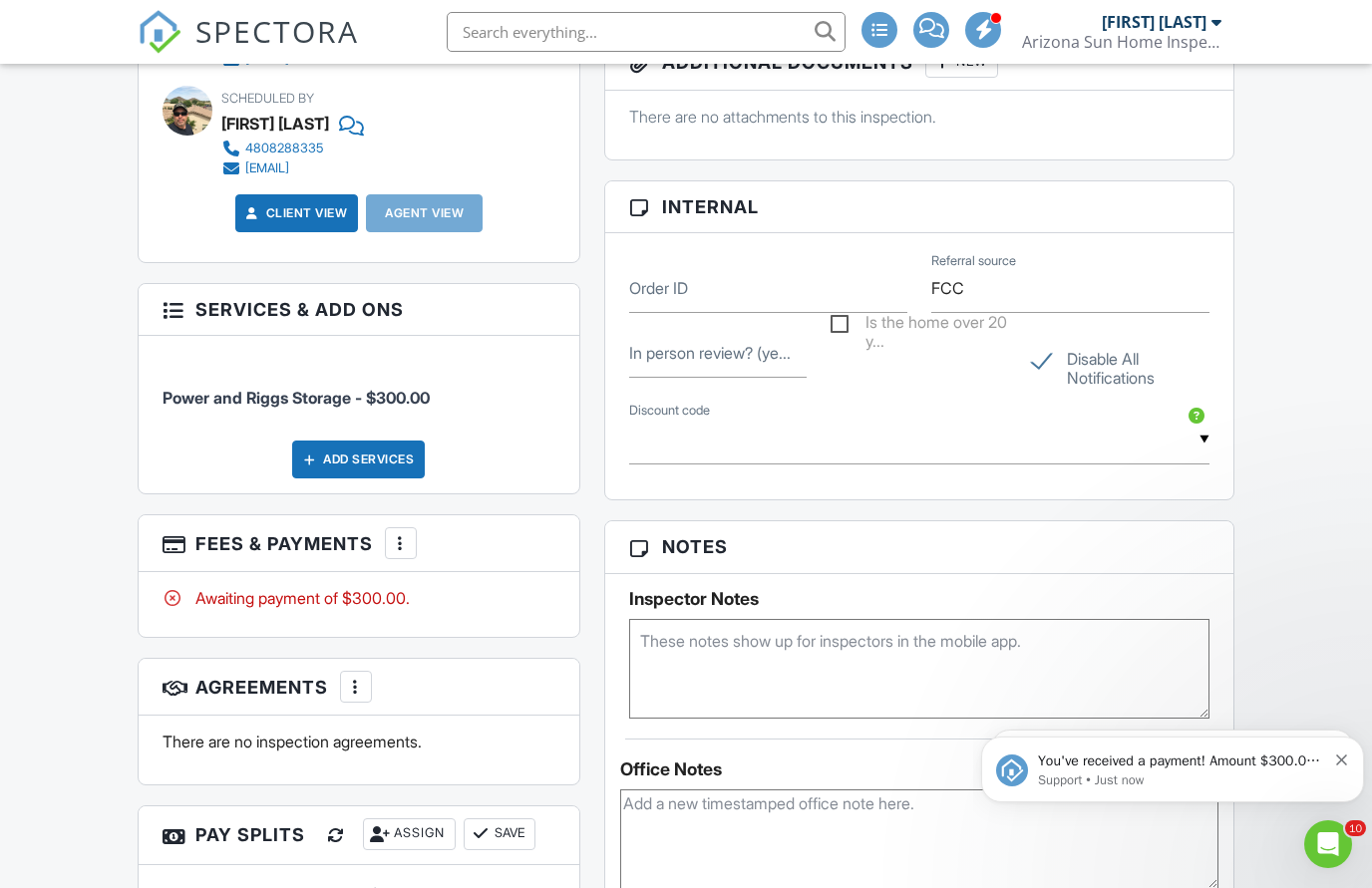 scroll, scrollTop: 0, scrollLeft: 0, axis: both 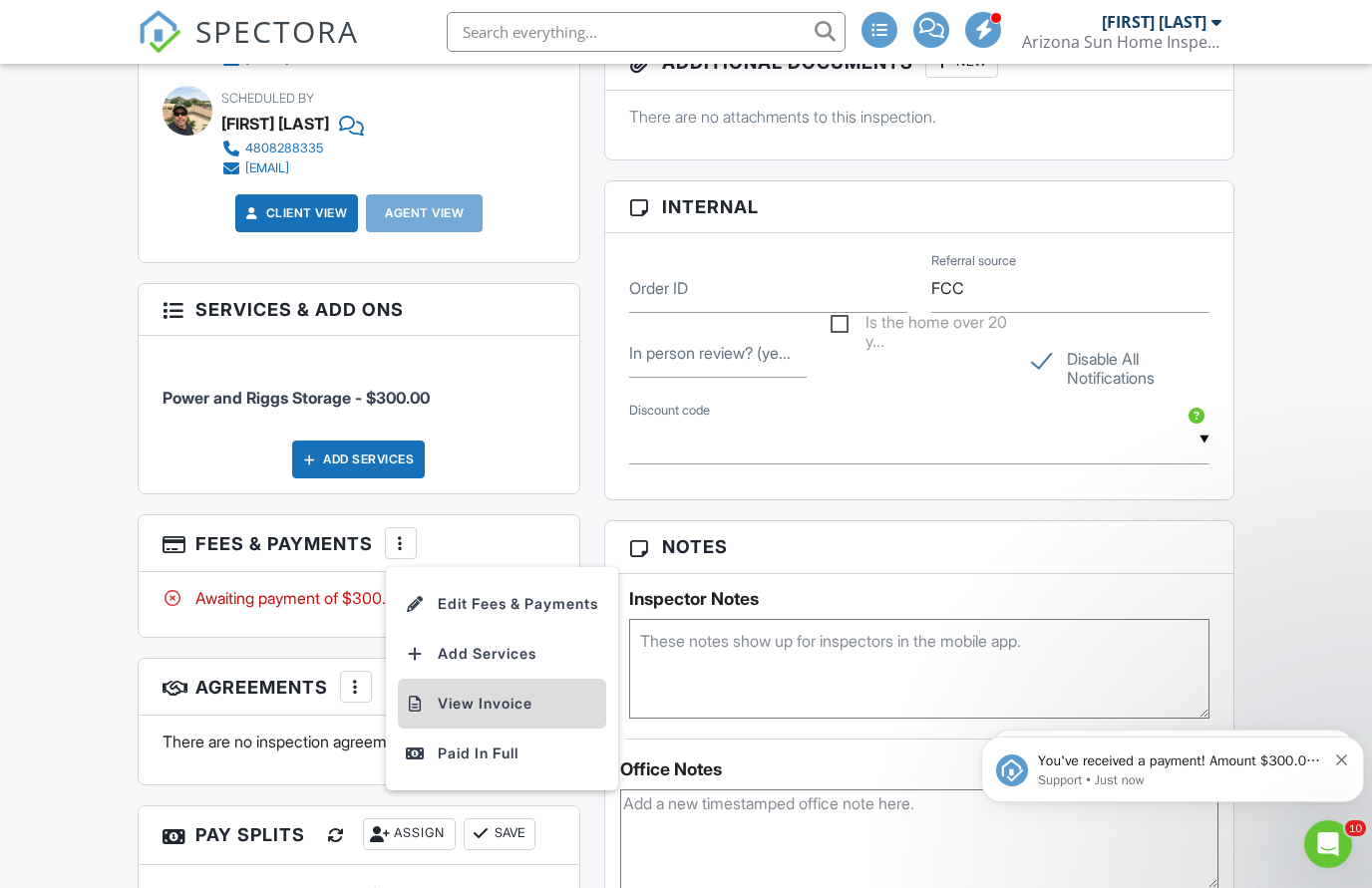 click on "View Invoice" at bounding box center [502, 704] 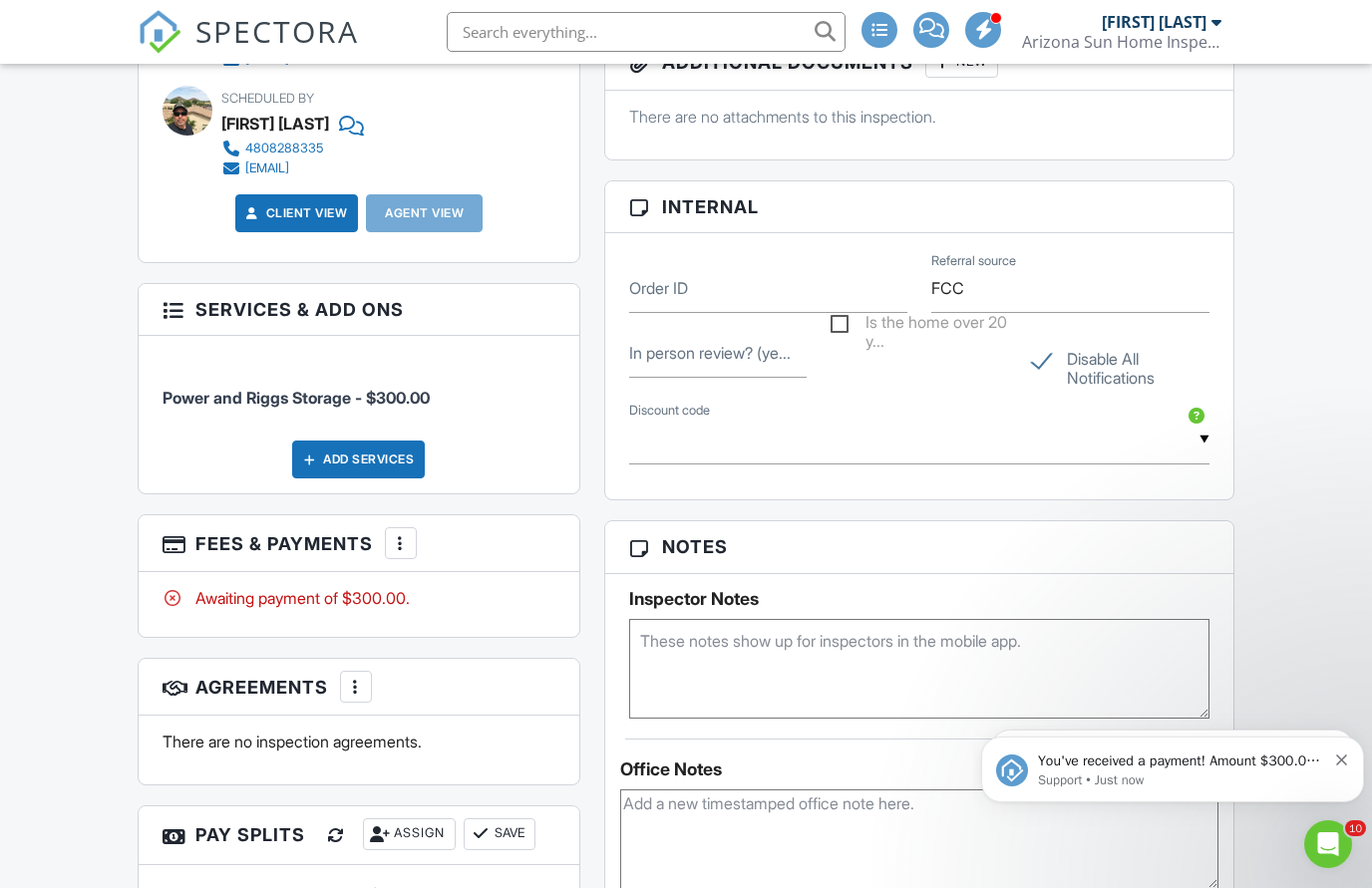 scroll, scrollTop: 1130, scrollLeft: 0, axis: vertical 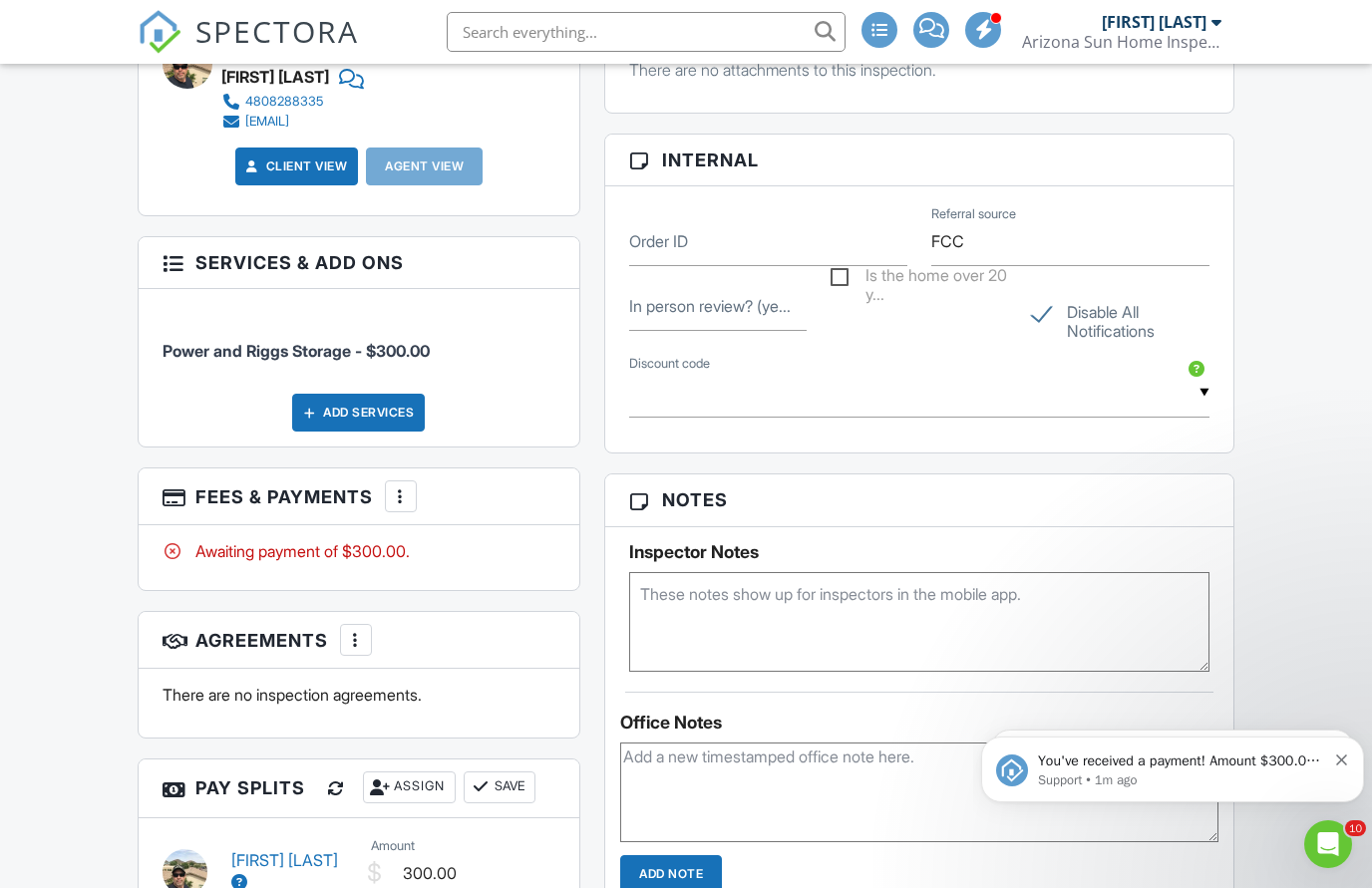 click at bounding box center [401, 496] 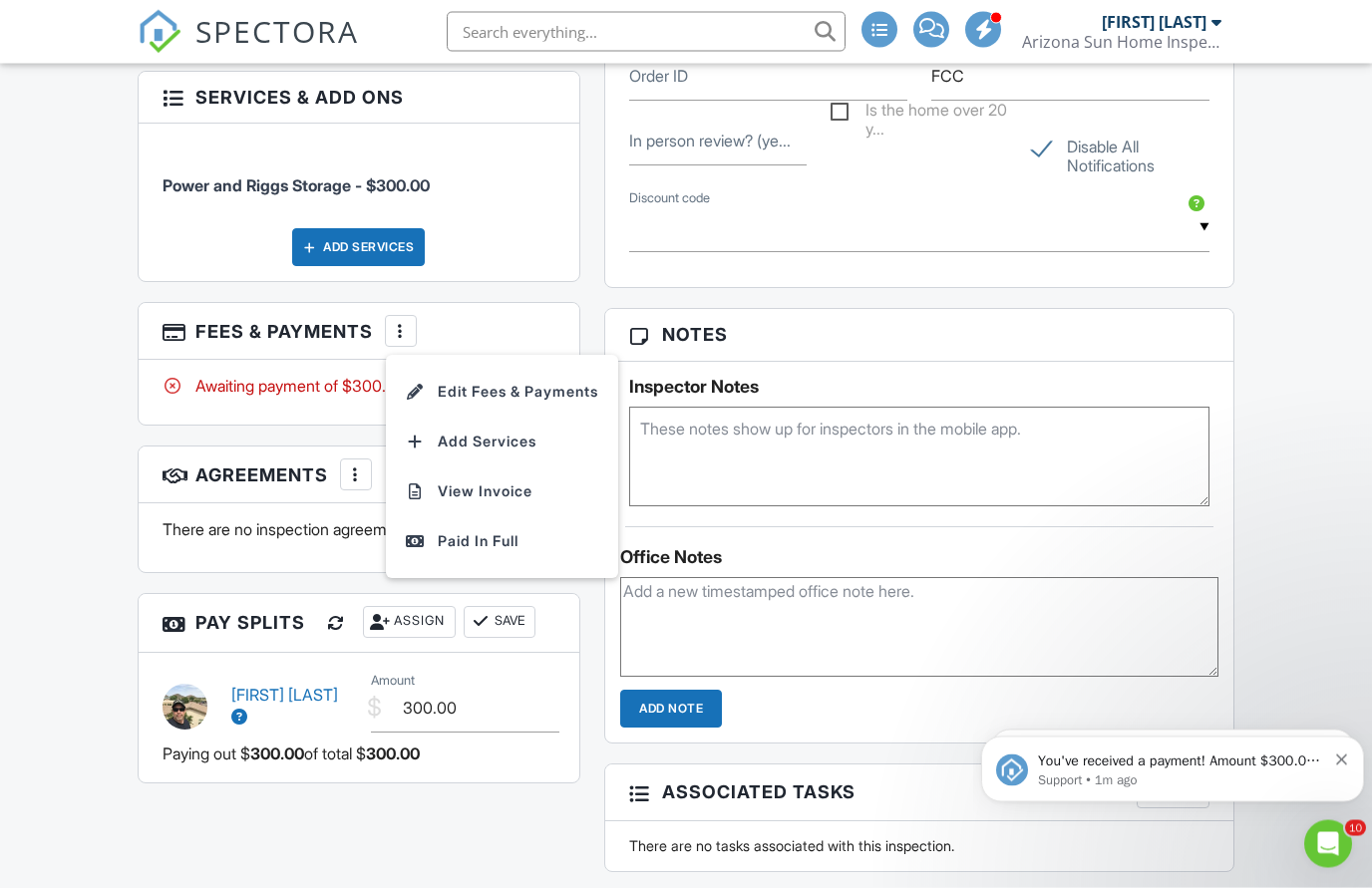 scroll, scrollTop: 1334, scrollLeft: 0, axis: vertical 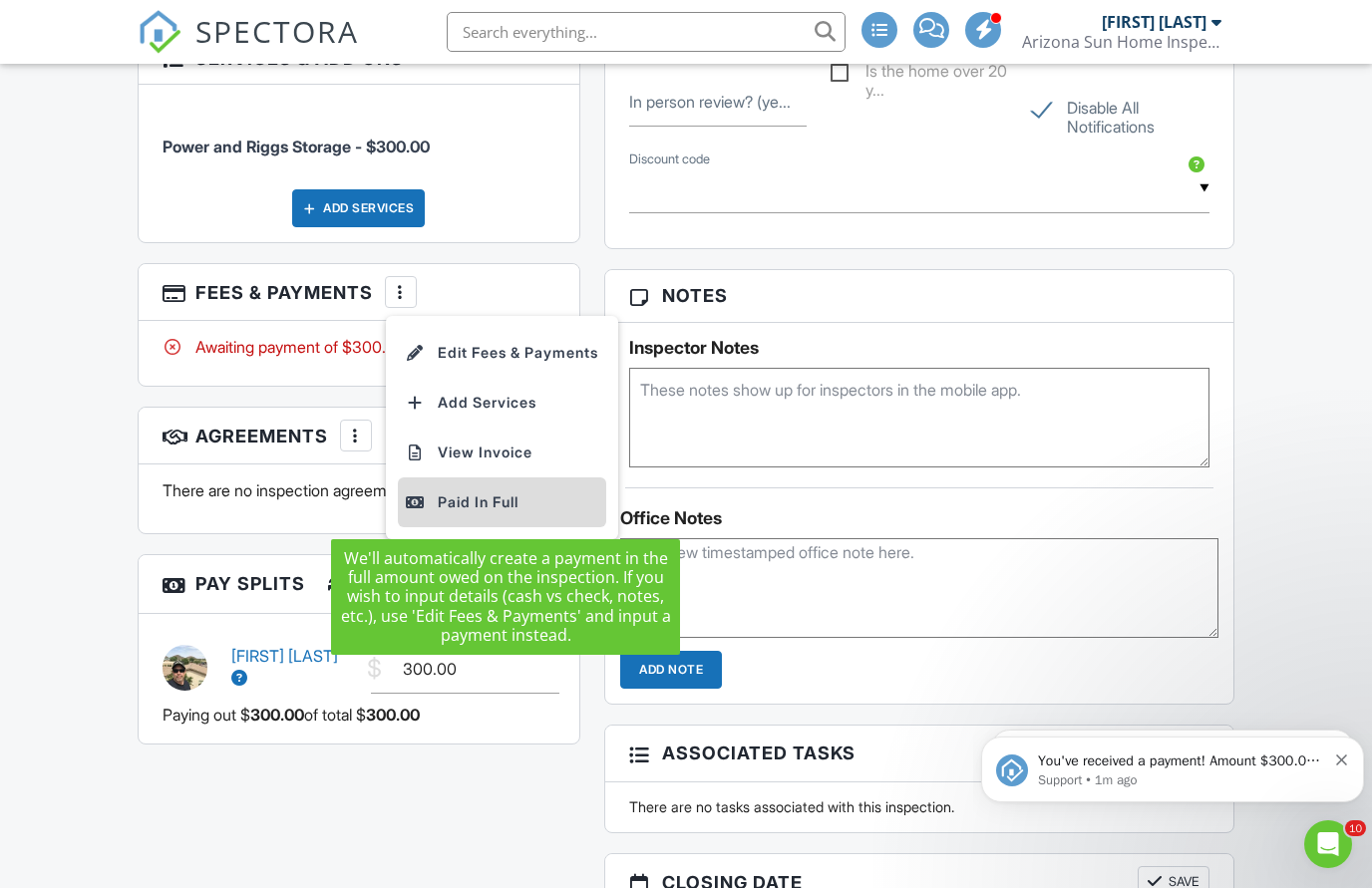 click on "Paid In Full" at bounding box center [502, 502] 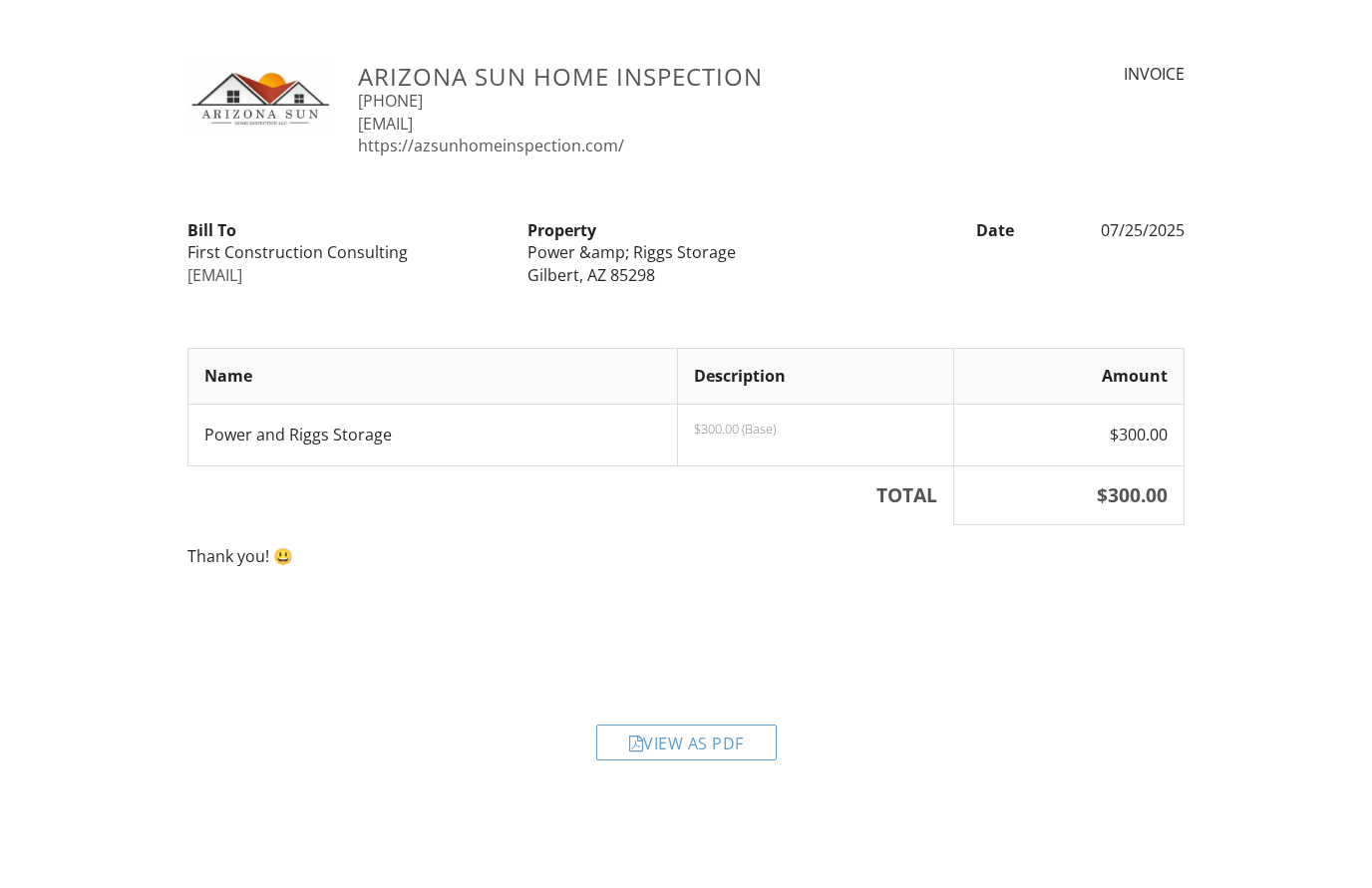 scroll, scrollTop: 0, scrollLeft: 0, axis: both 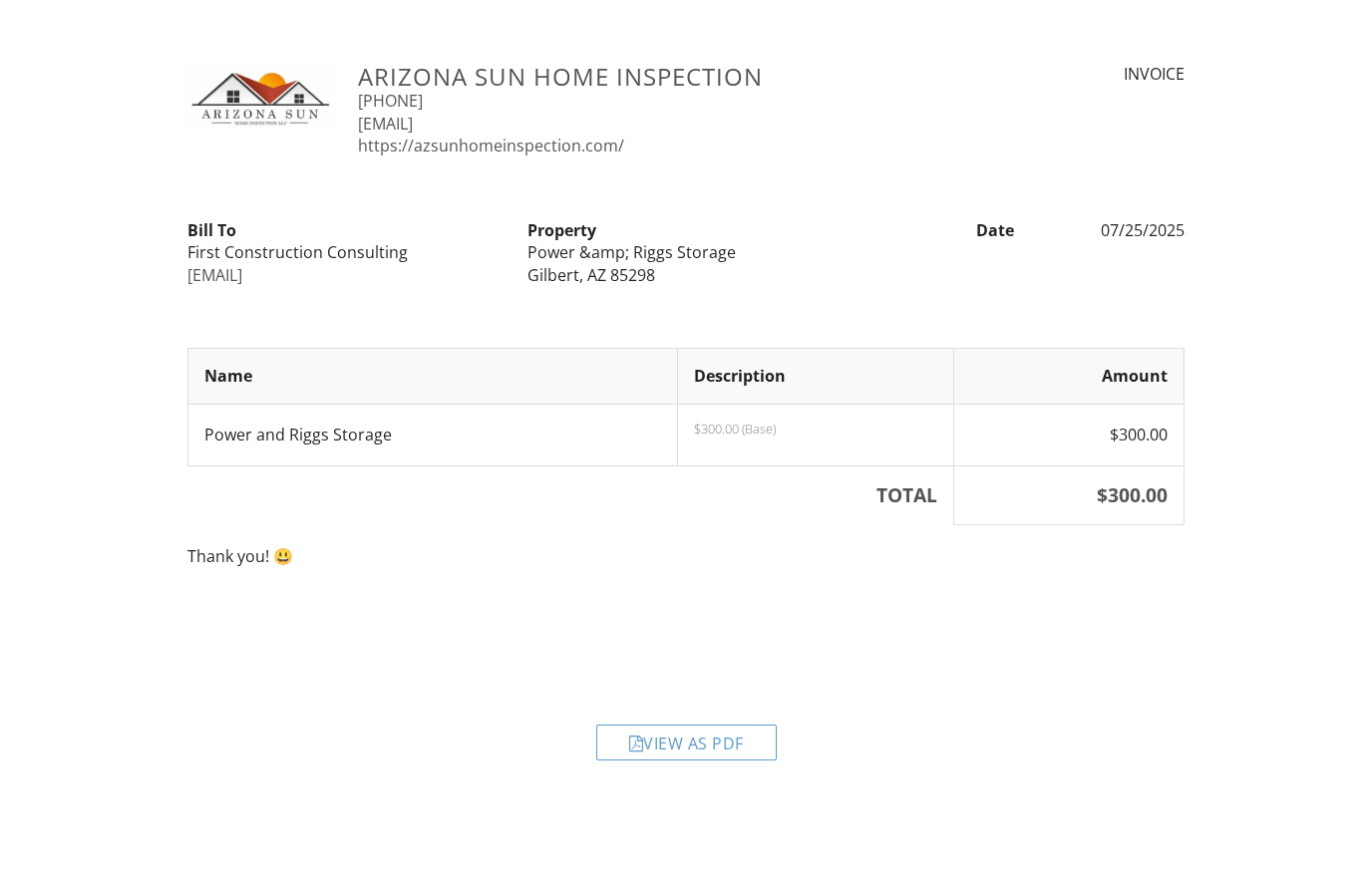 click on "View as PDF" at bounding box center (686, 742) 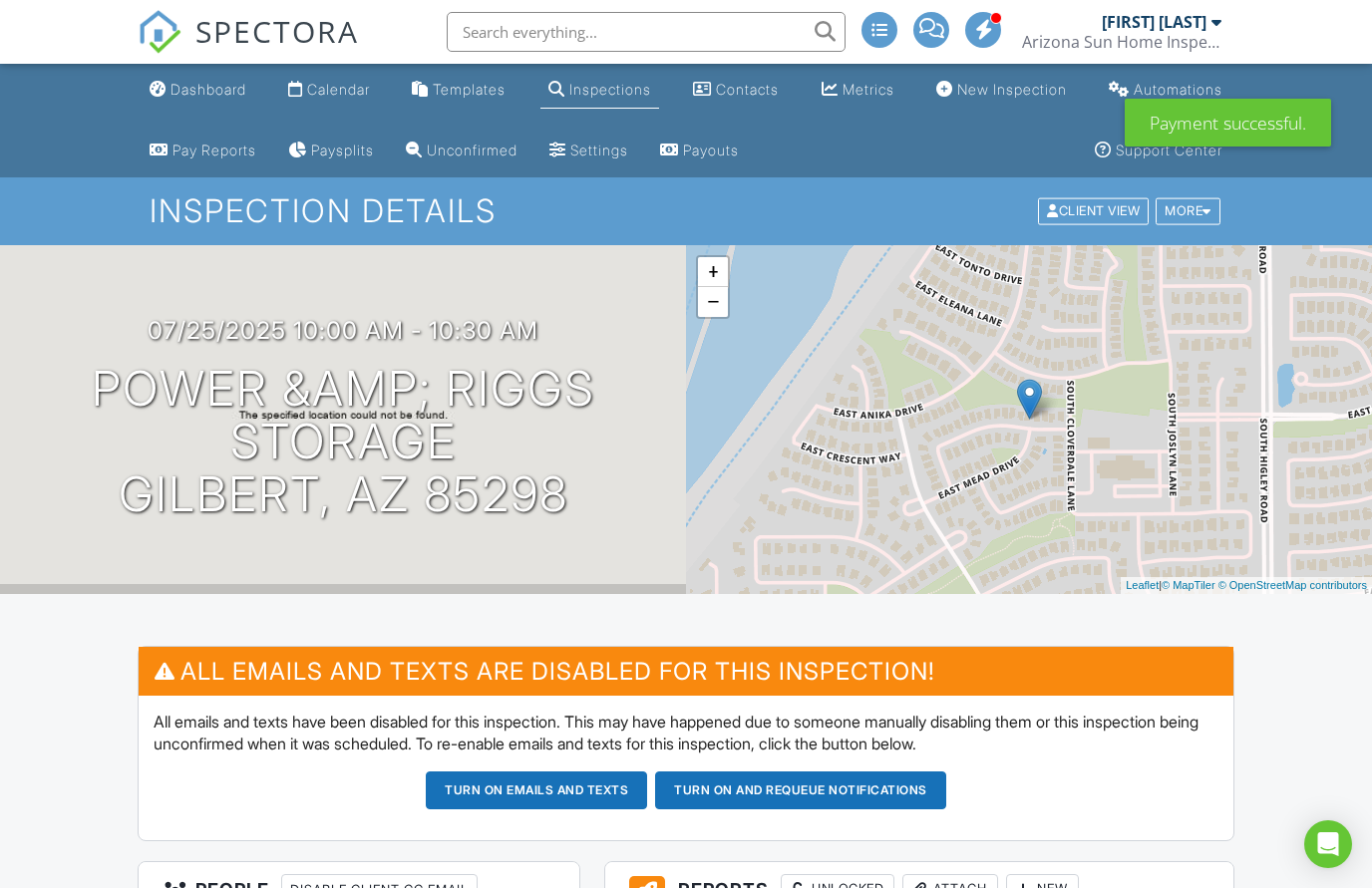 scroll, scrollTop: 0, scrollLeft: 0, axis: both 